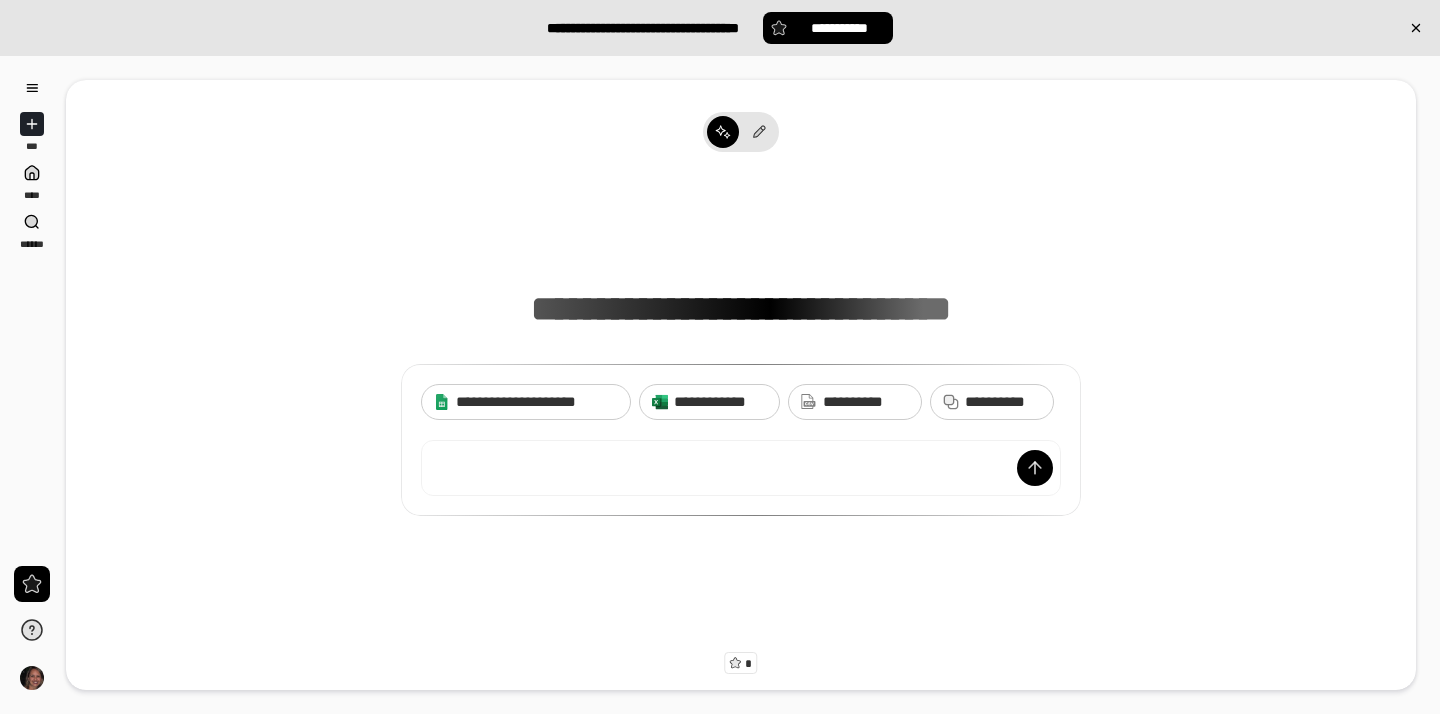 scroll, scrollTop: 0, scrollLeft: 0, axis: both 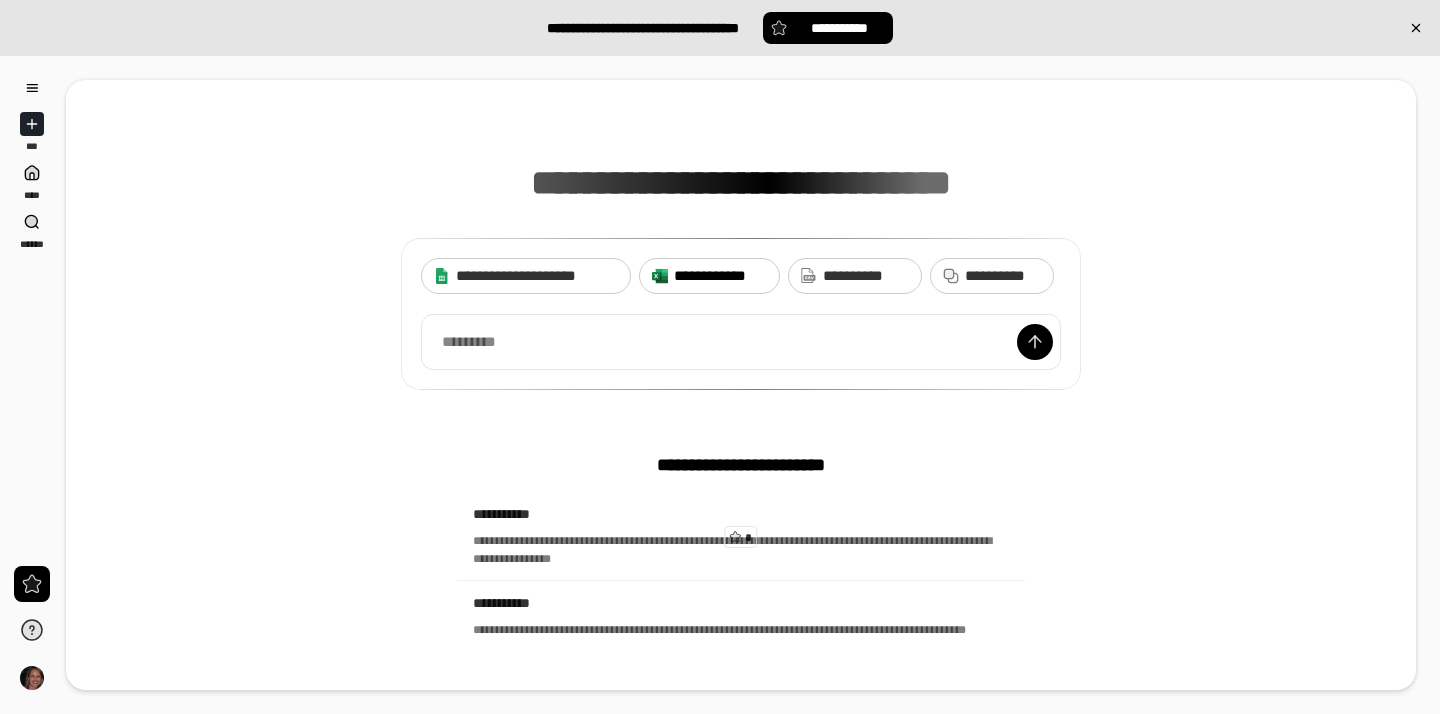 click on "**********" at bounding box center [720, 276] 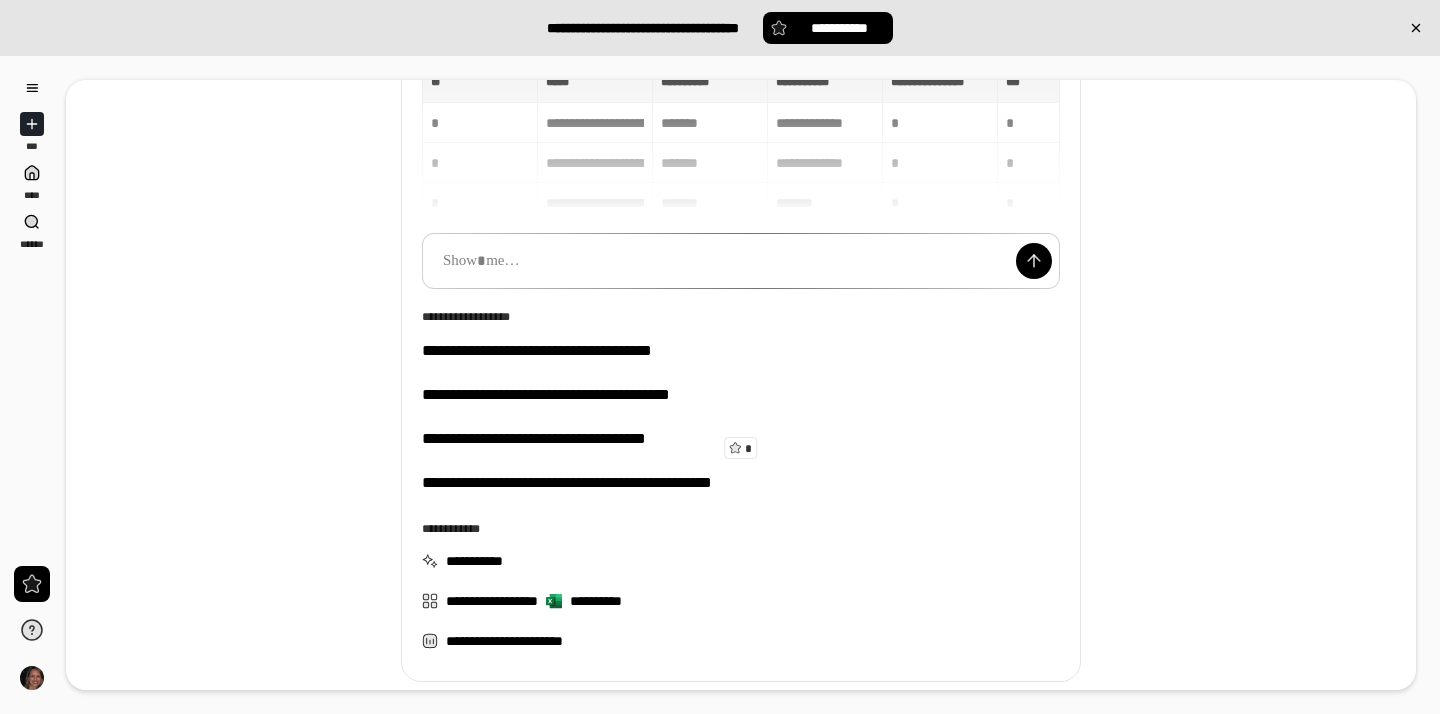 scroll, scrollTop: 213, scrollLeft: 0, axis: vertical 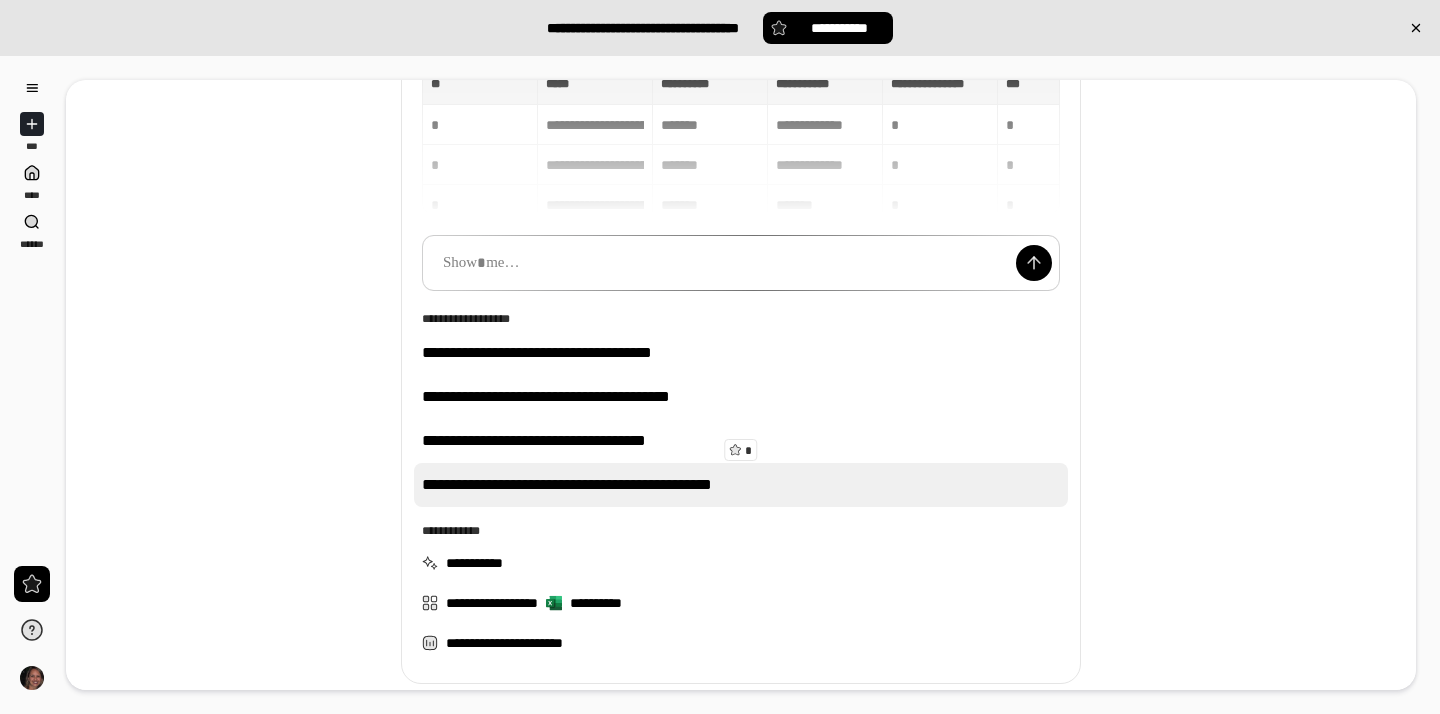 drag, startPoint x: 836, startPoint y: 487, endPoint x: 419, endPoint y: 482, distance: 417.02997 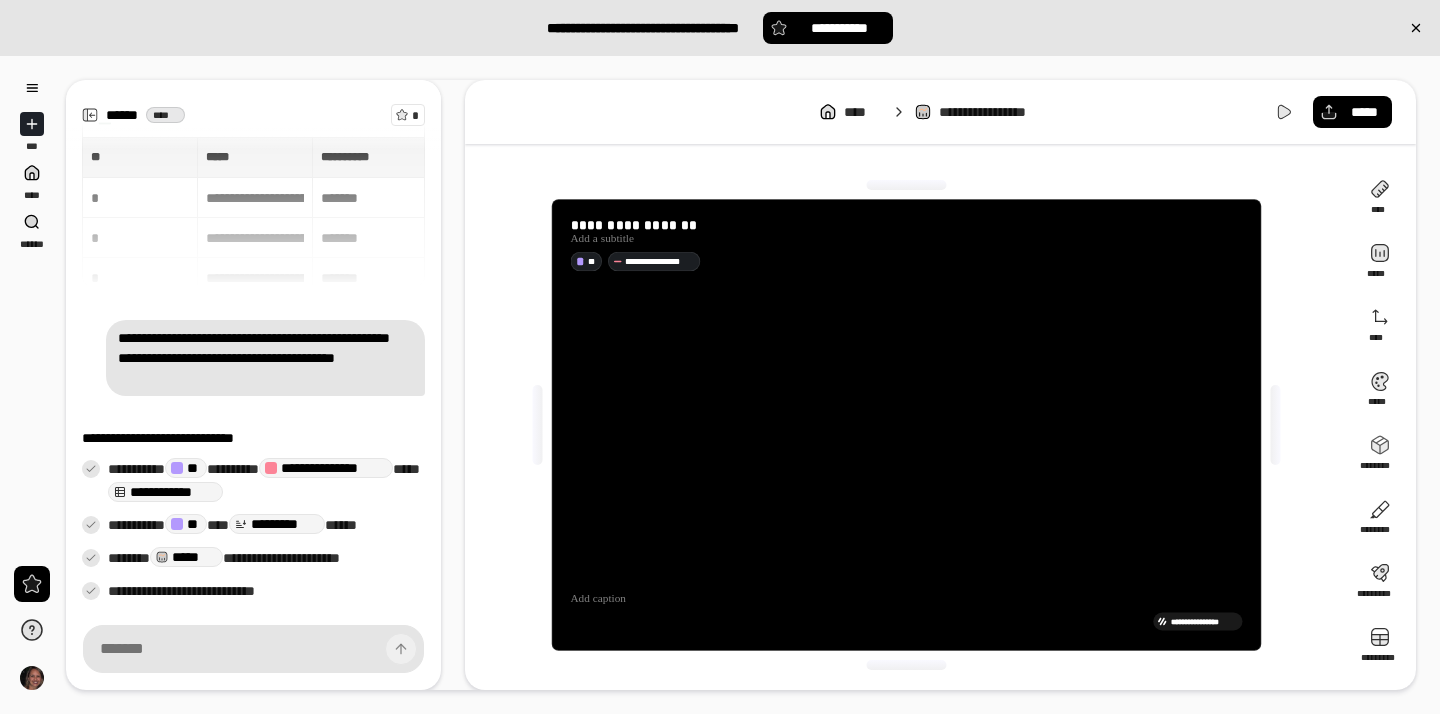 scroll, scrollTop: 40, scrollLeft: 0, axis: vertical 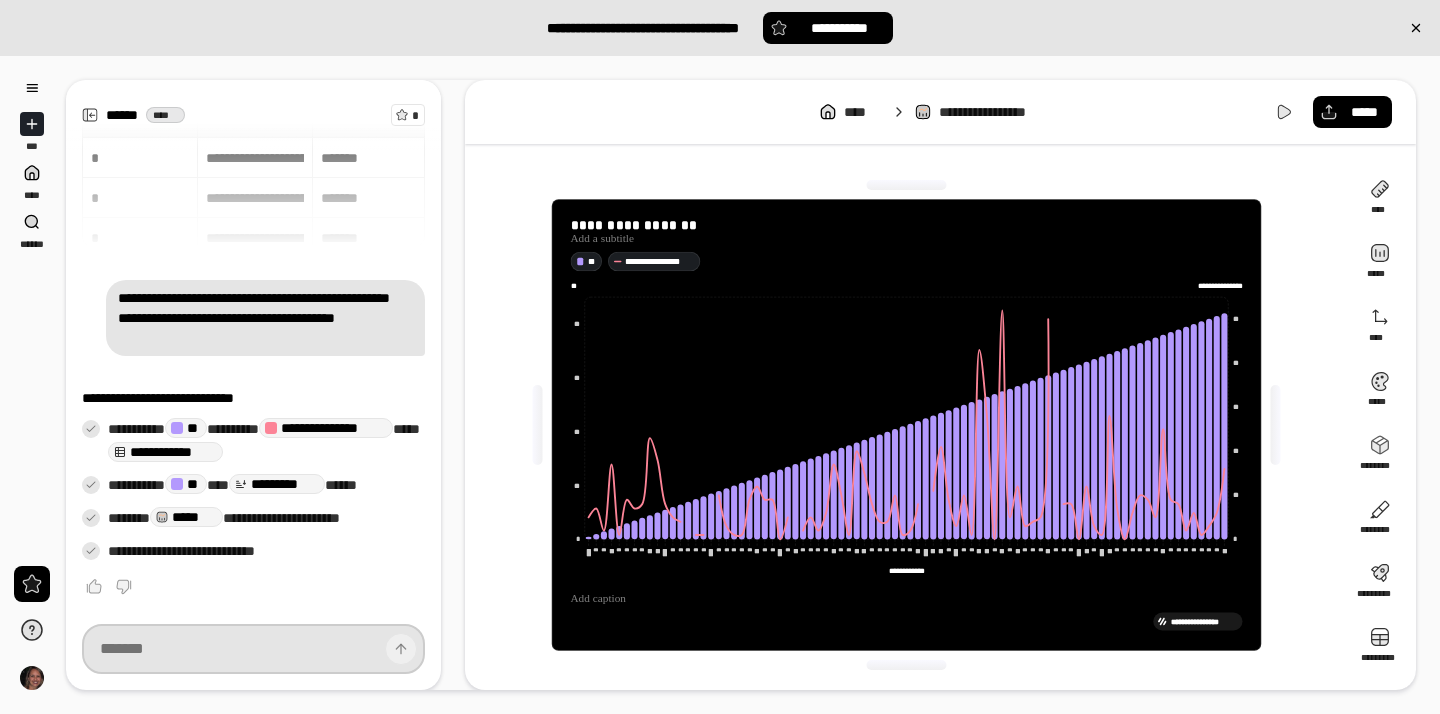 click at bounding box center [253, 649] 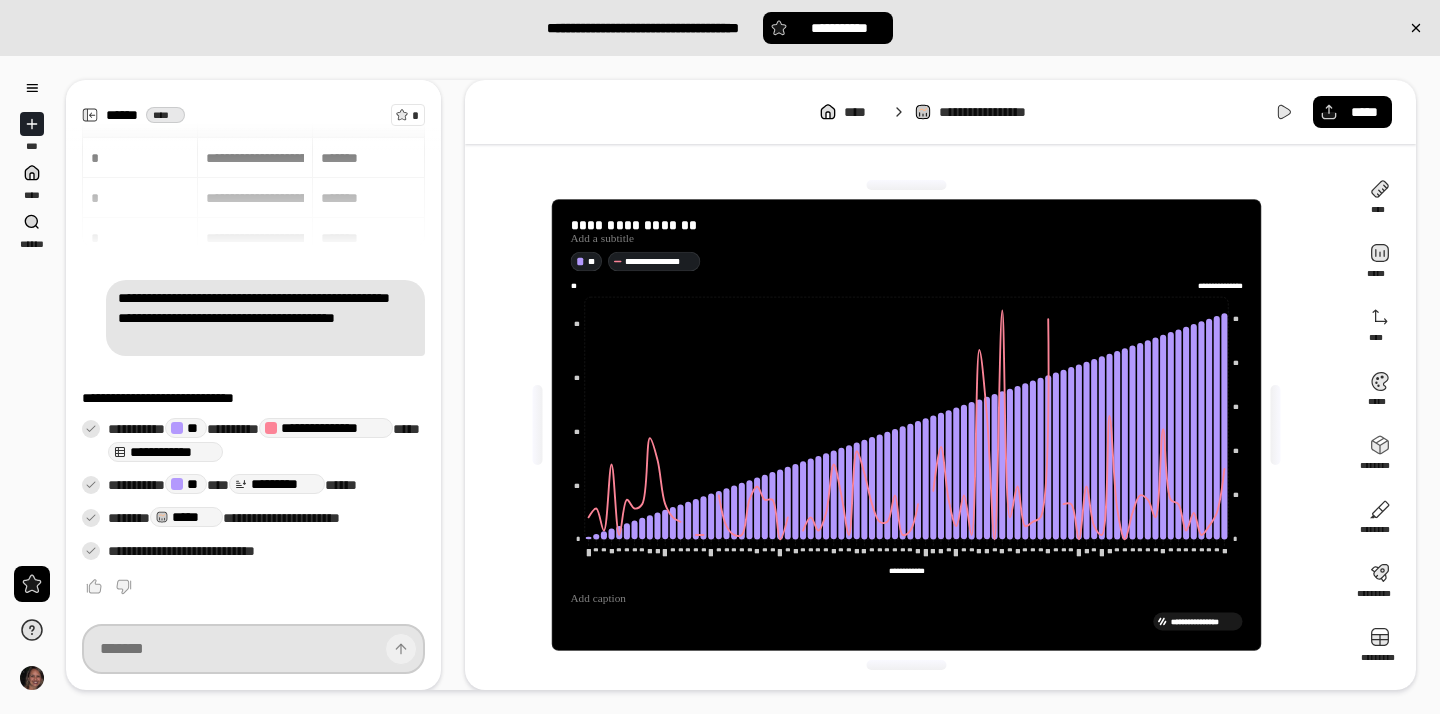 paste on "******" 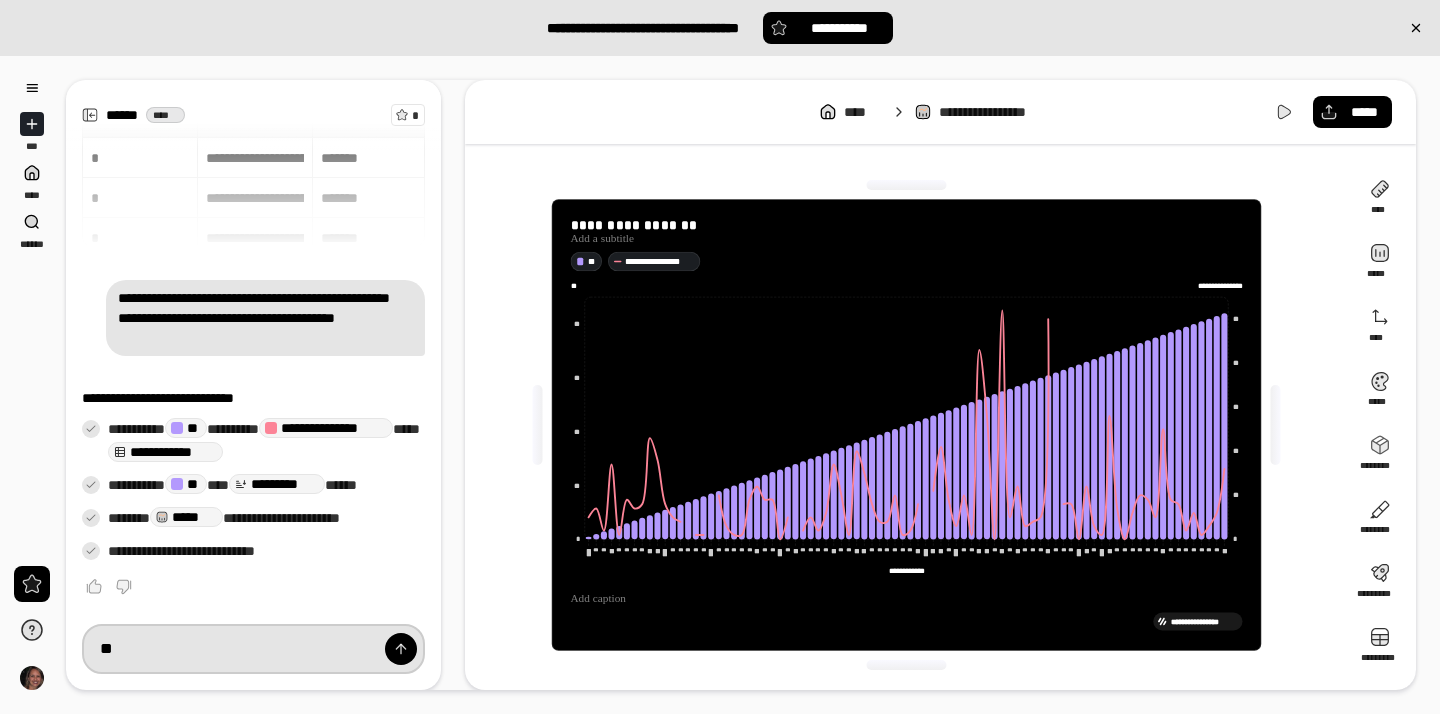 type on "*" 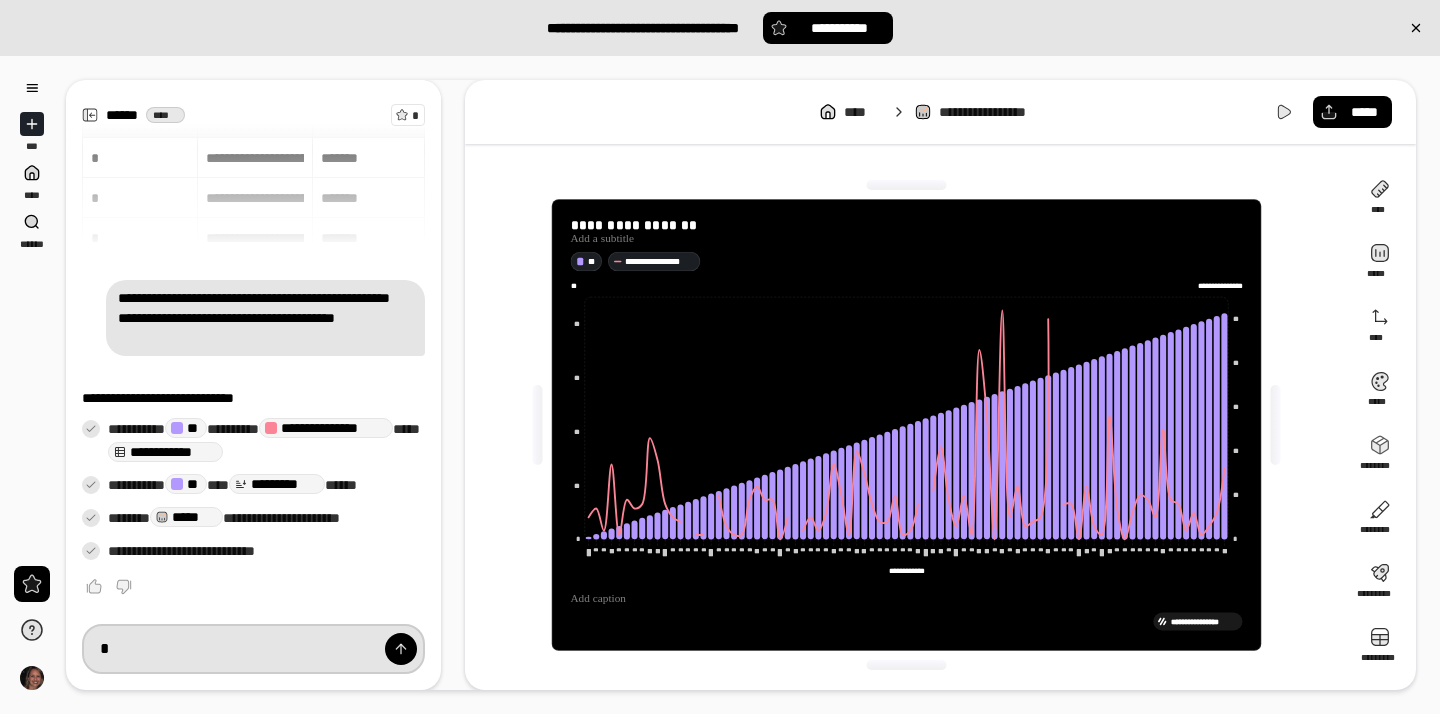 type 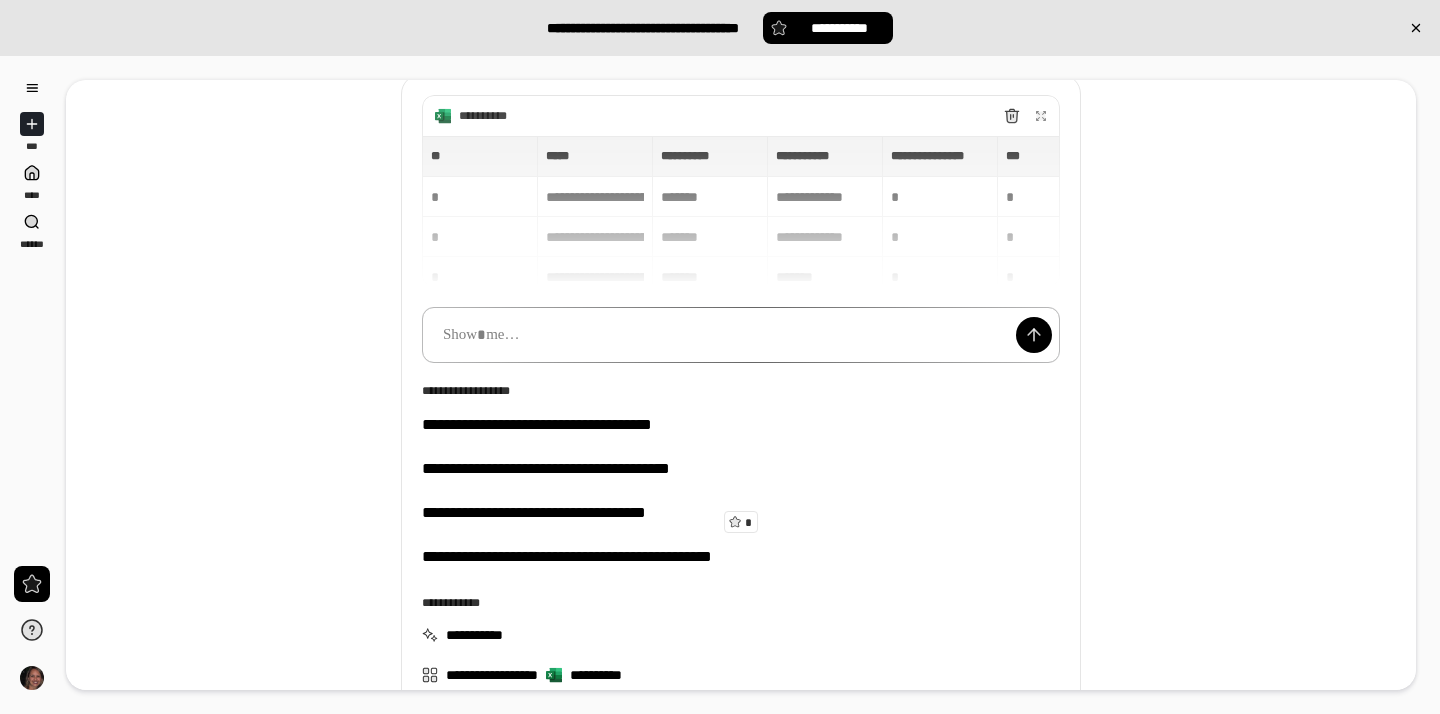 scroll, scrollTop: 209, scrollLeft: 0, axis: vertical 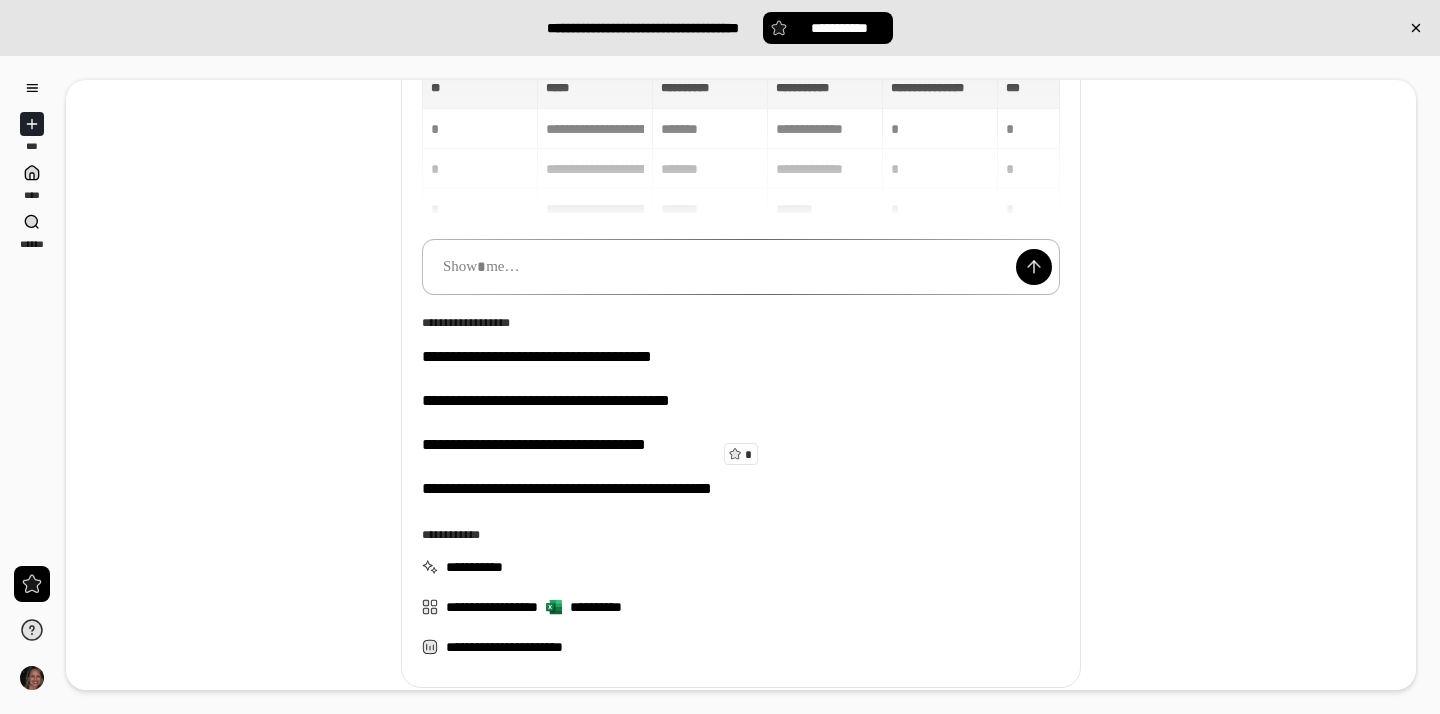 type 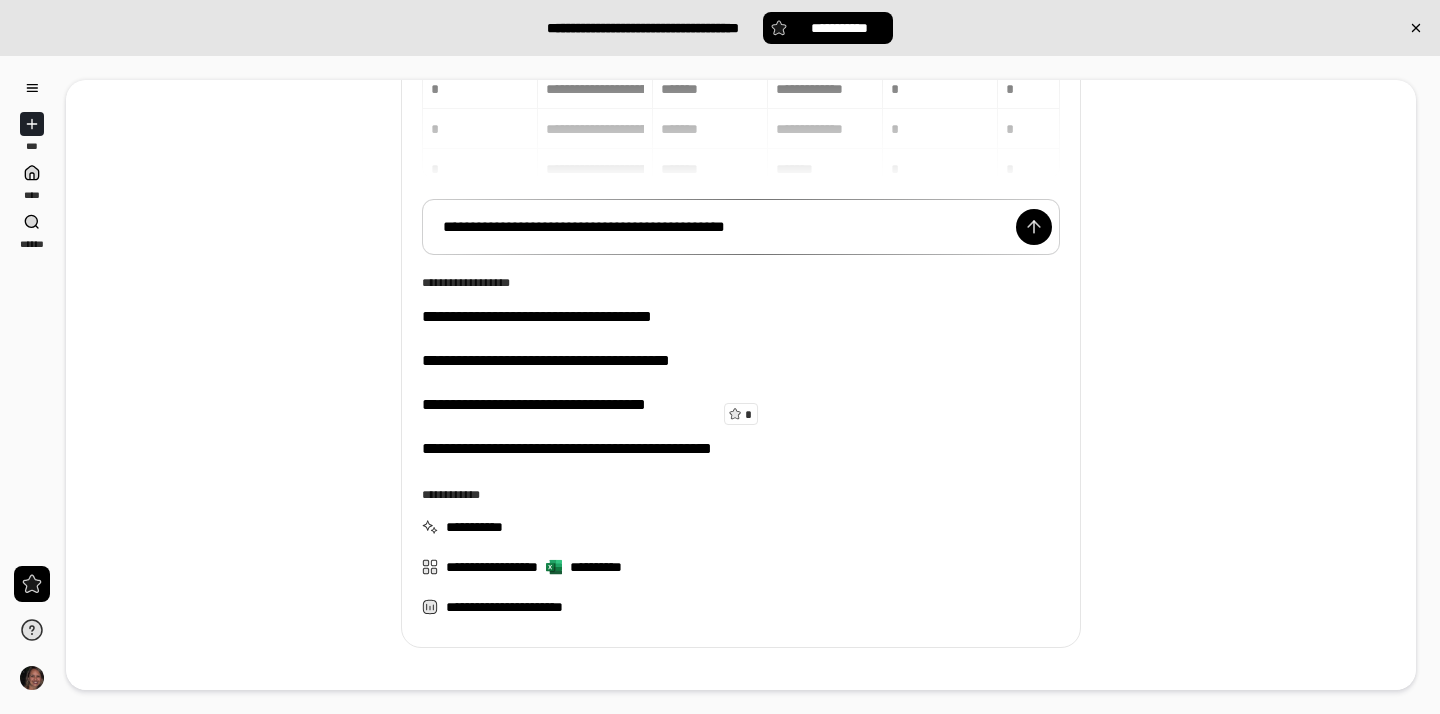 scroll, scrollTop: 251, scrollLeft: 0, axis: vertical 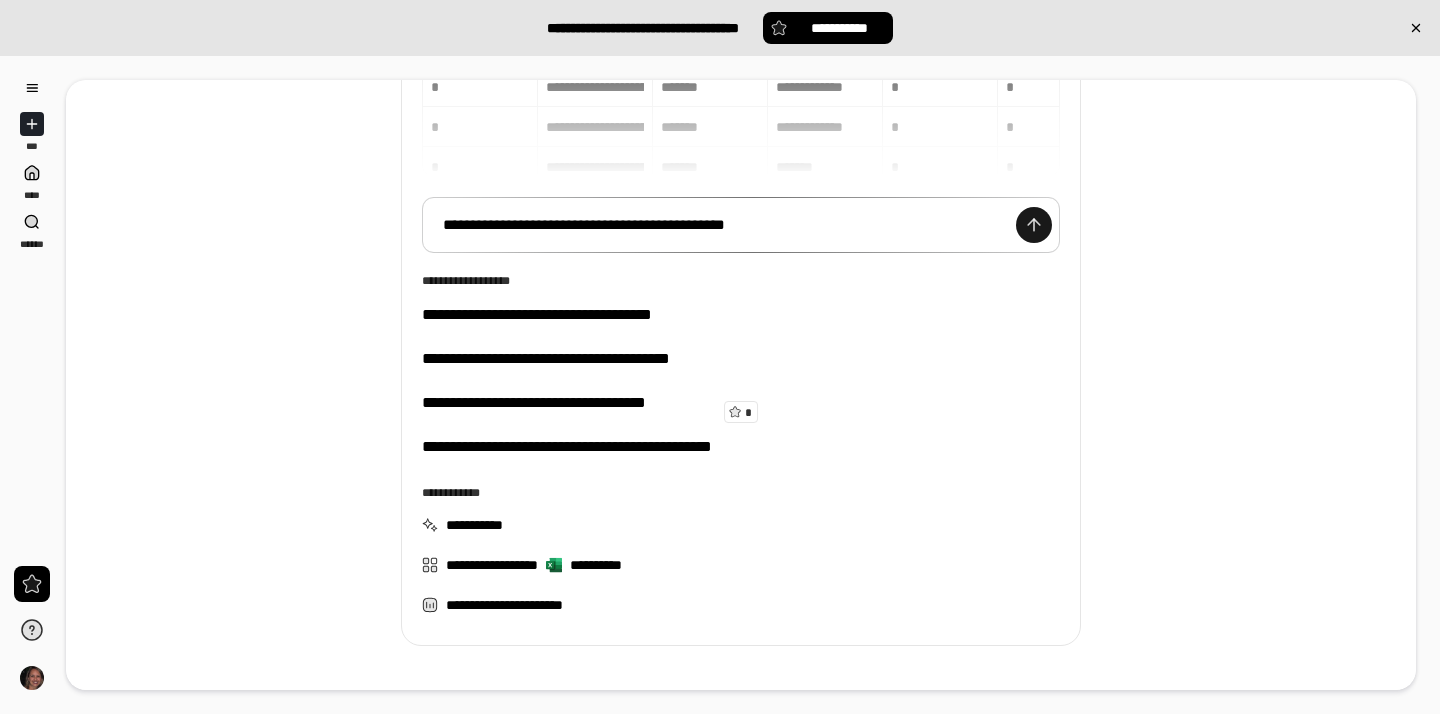 click at bounding box center [1034, 225] 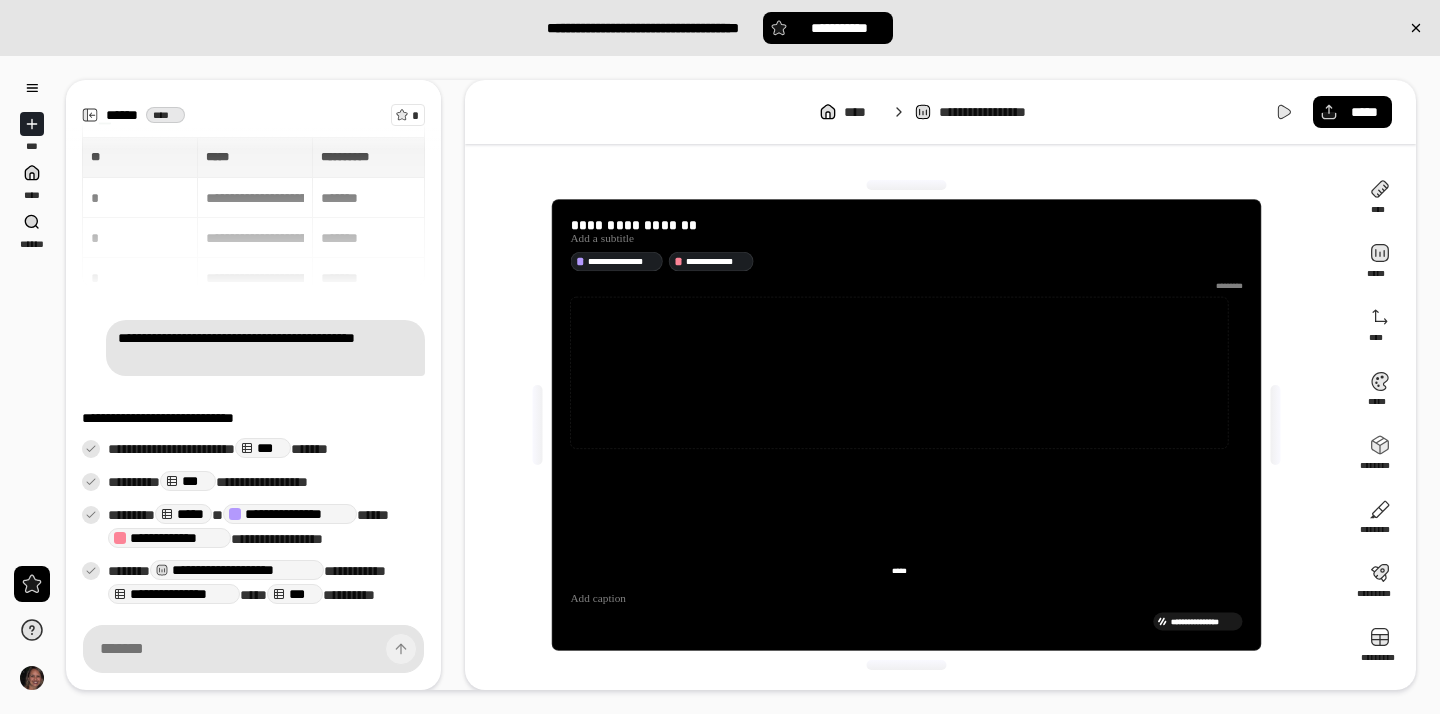 scroll, scrollTop: 76, scrollLeft: 0, axis: vertical 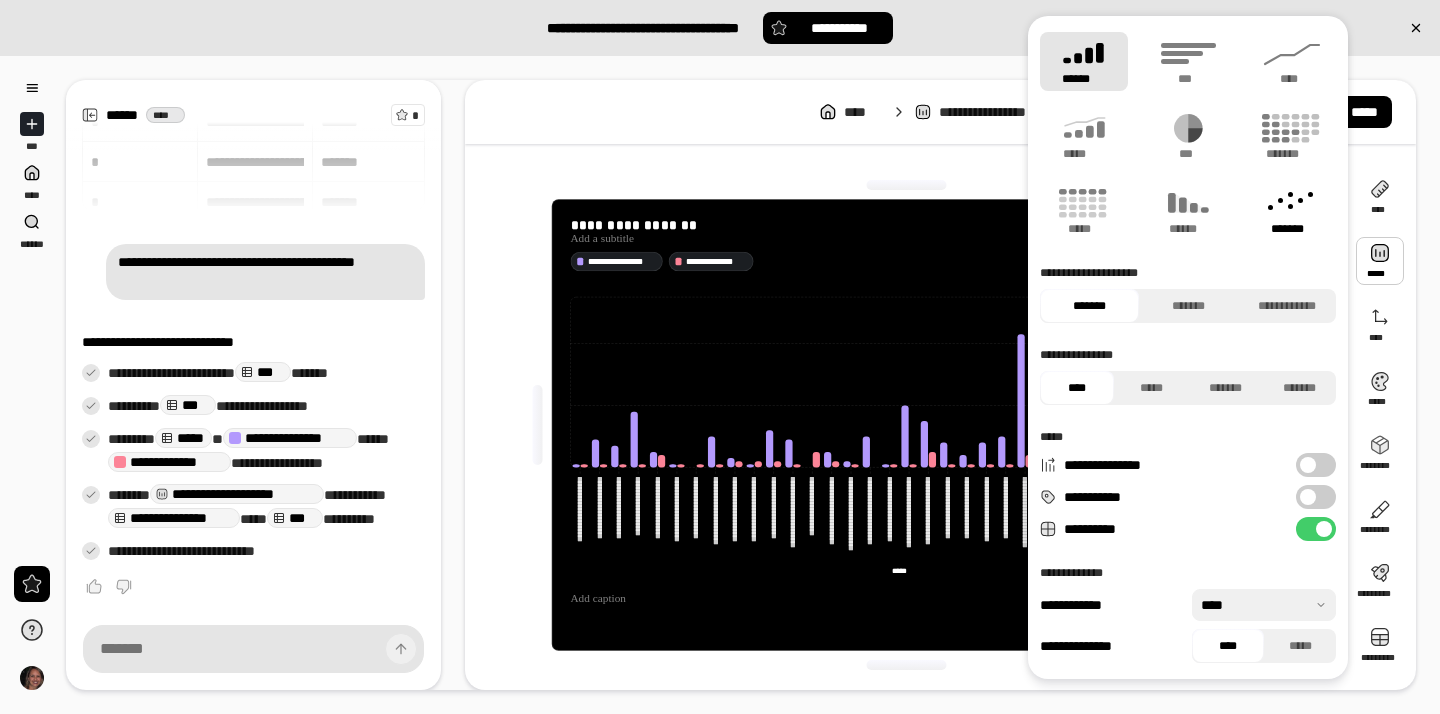 click 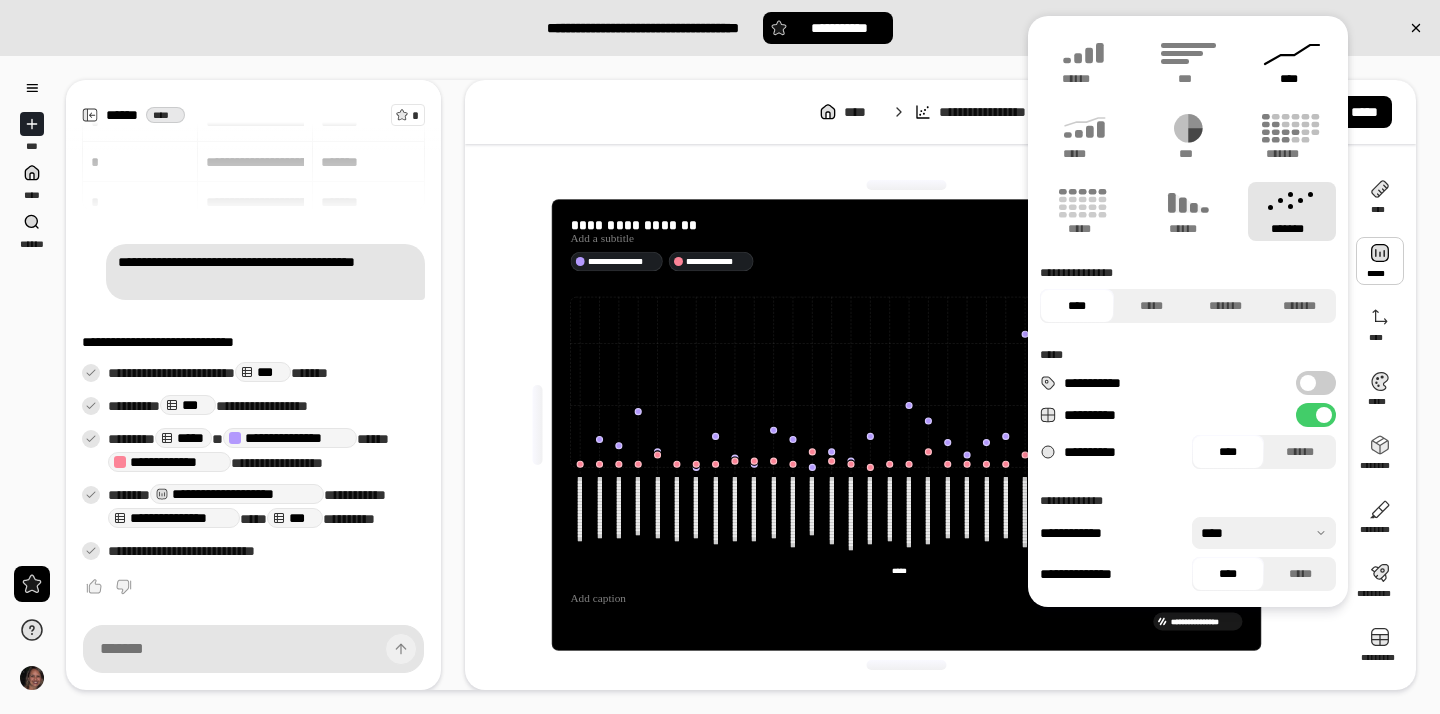 click 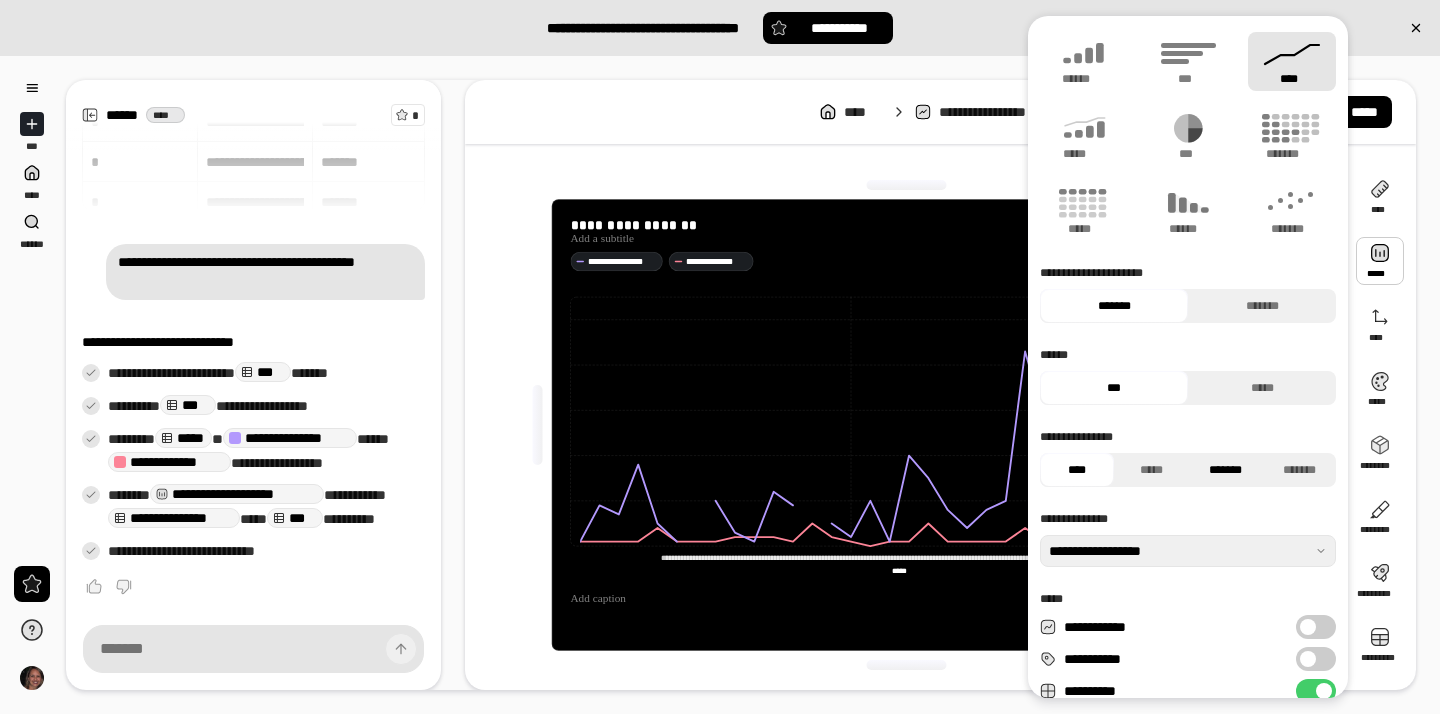 scroll, scrollTop: 0, scrollLeft: 0, axis: both 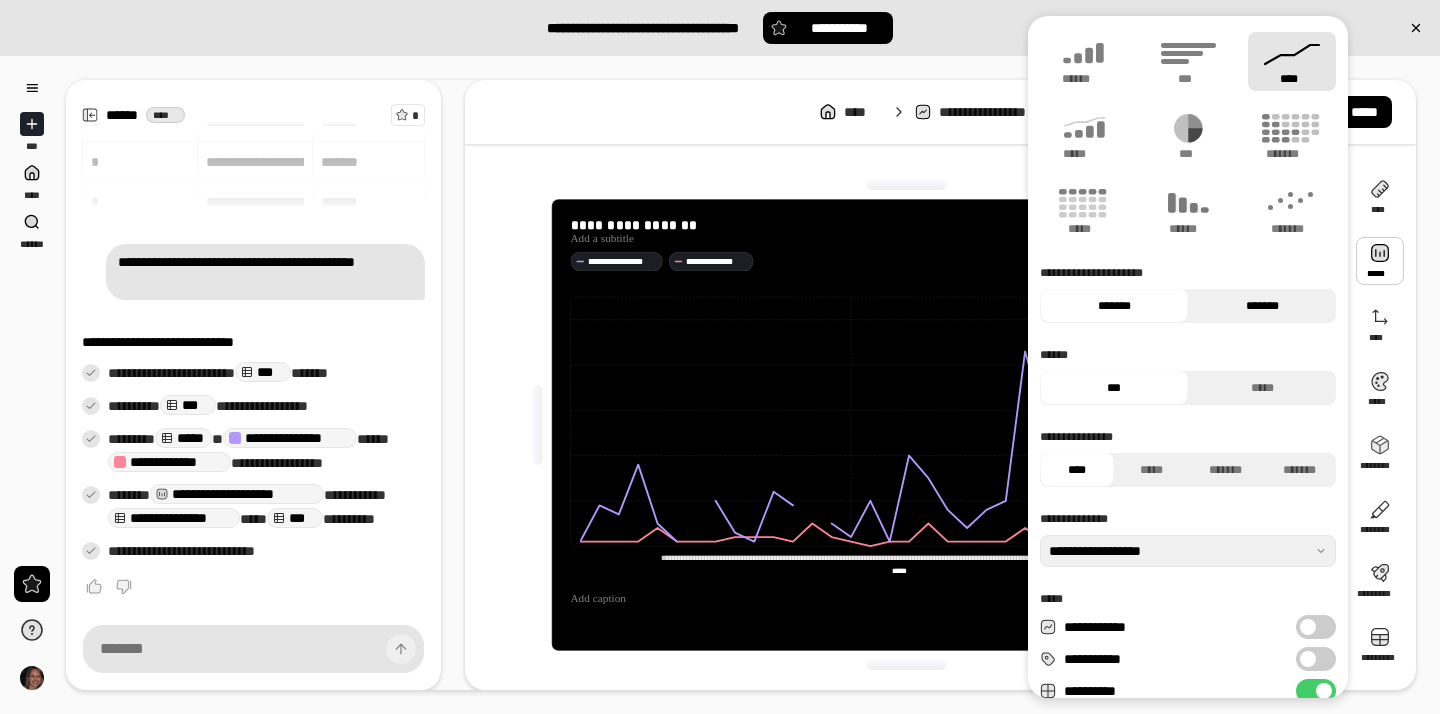 click on "*******" at bounding box center [1262, 306] 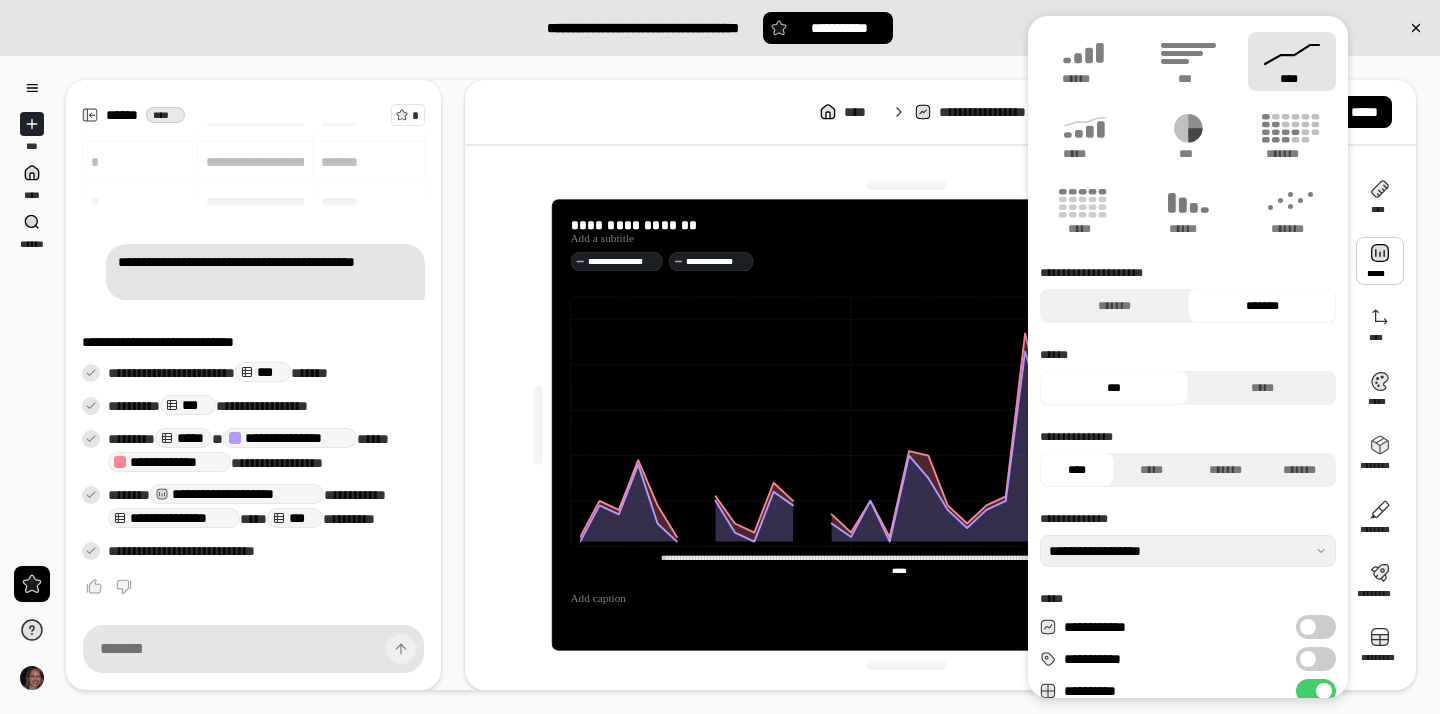 click on "*******" at bounding box center [1262, 306] 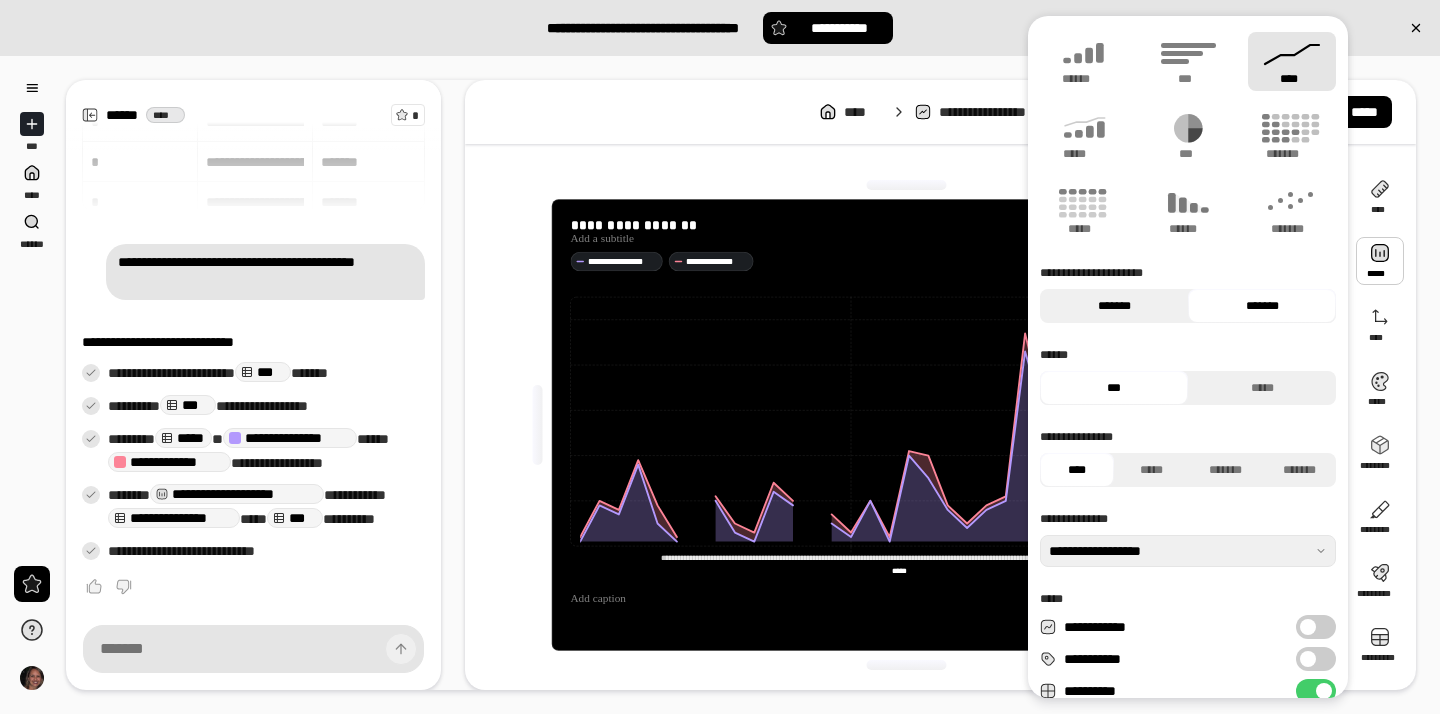 click on "*******" at bounding box center [1114, 306] 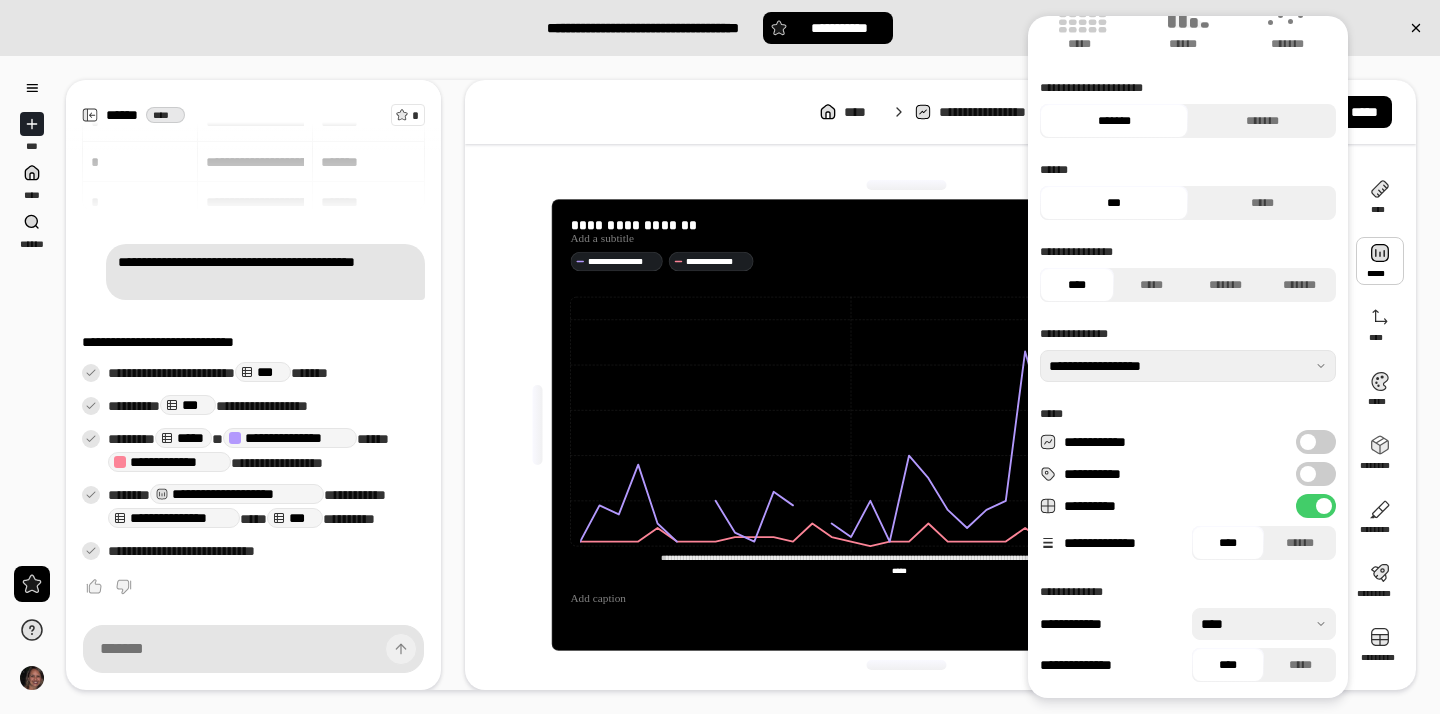 scroll, scrollTop: 185, scrollLeft: 0, axis: vertical 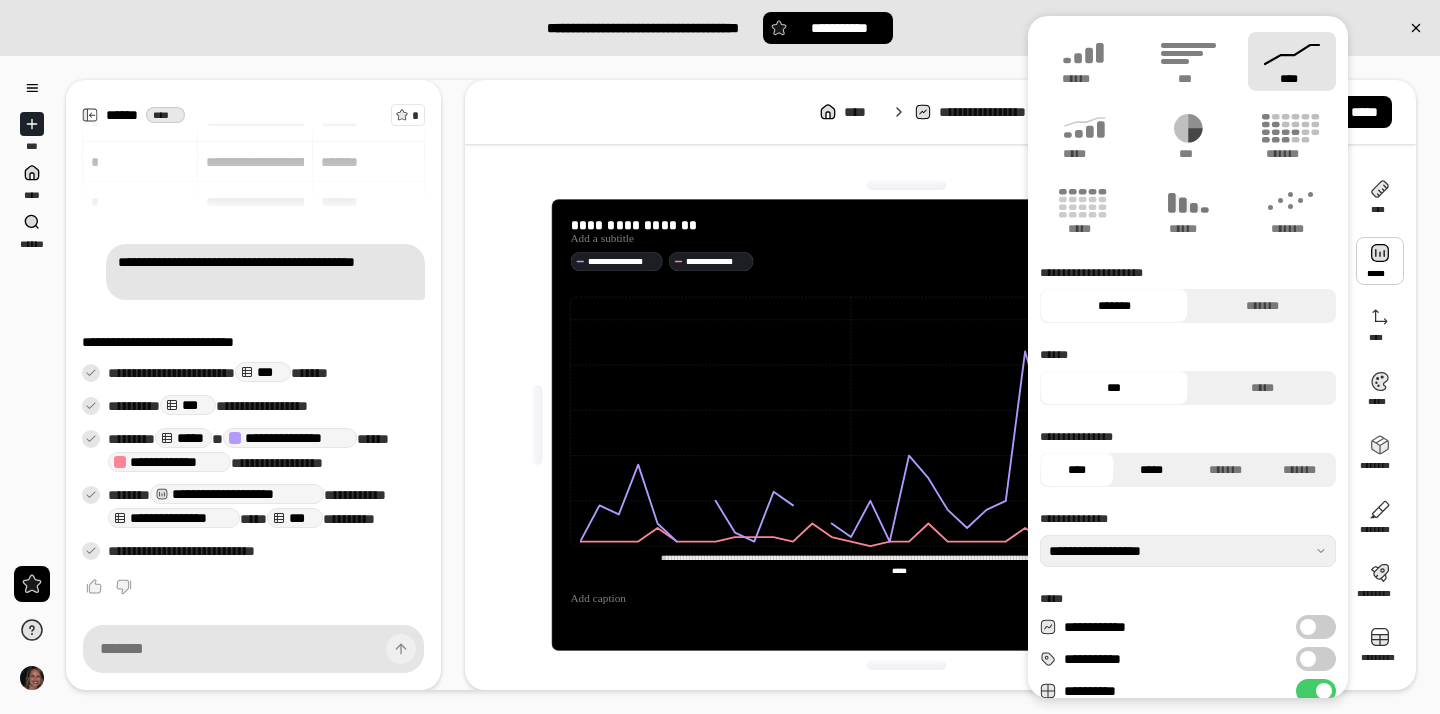 click on "*****" at bounding box center (1151, 470) 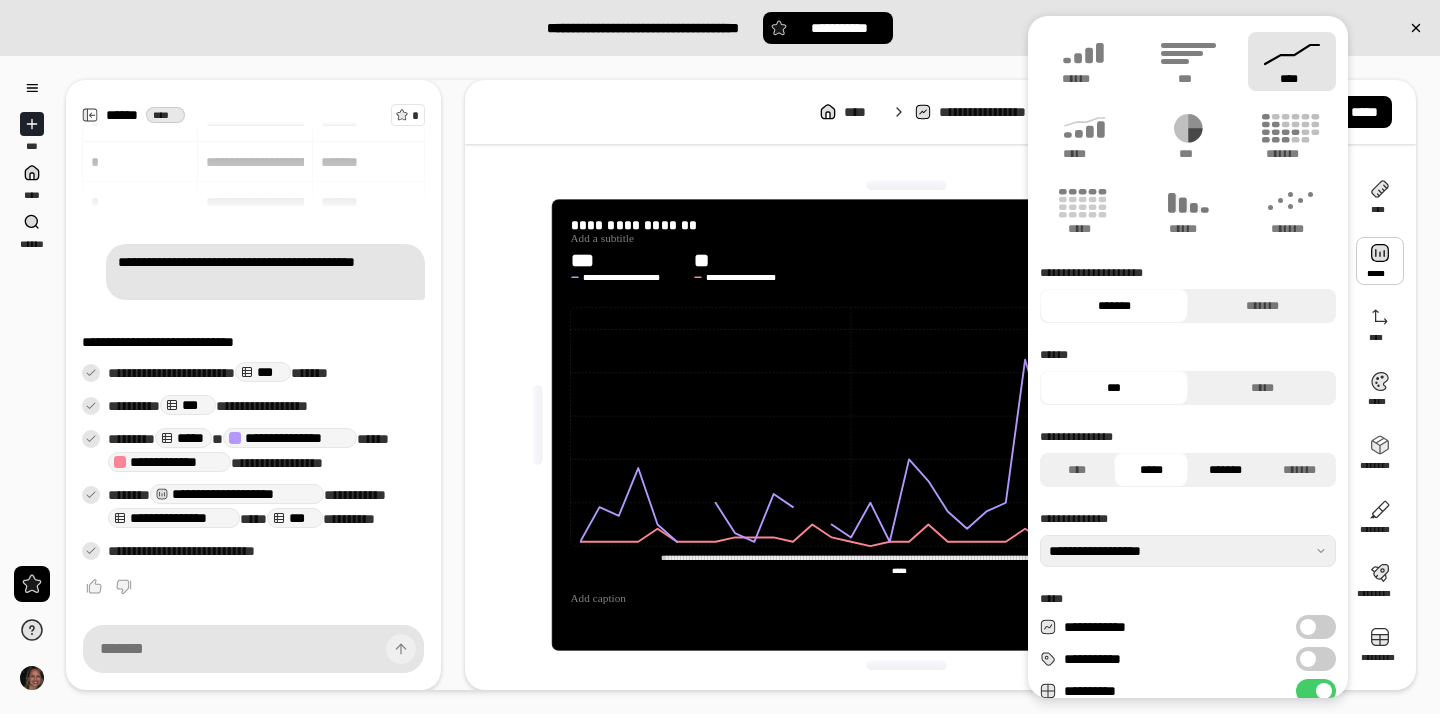 click on "*******" at bounding box center (1225, 470) 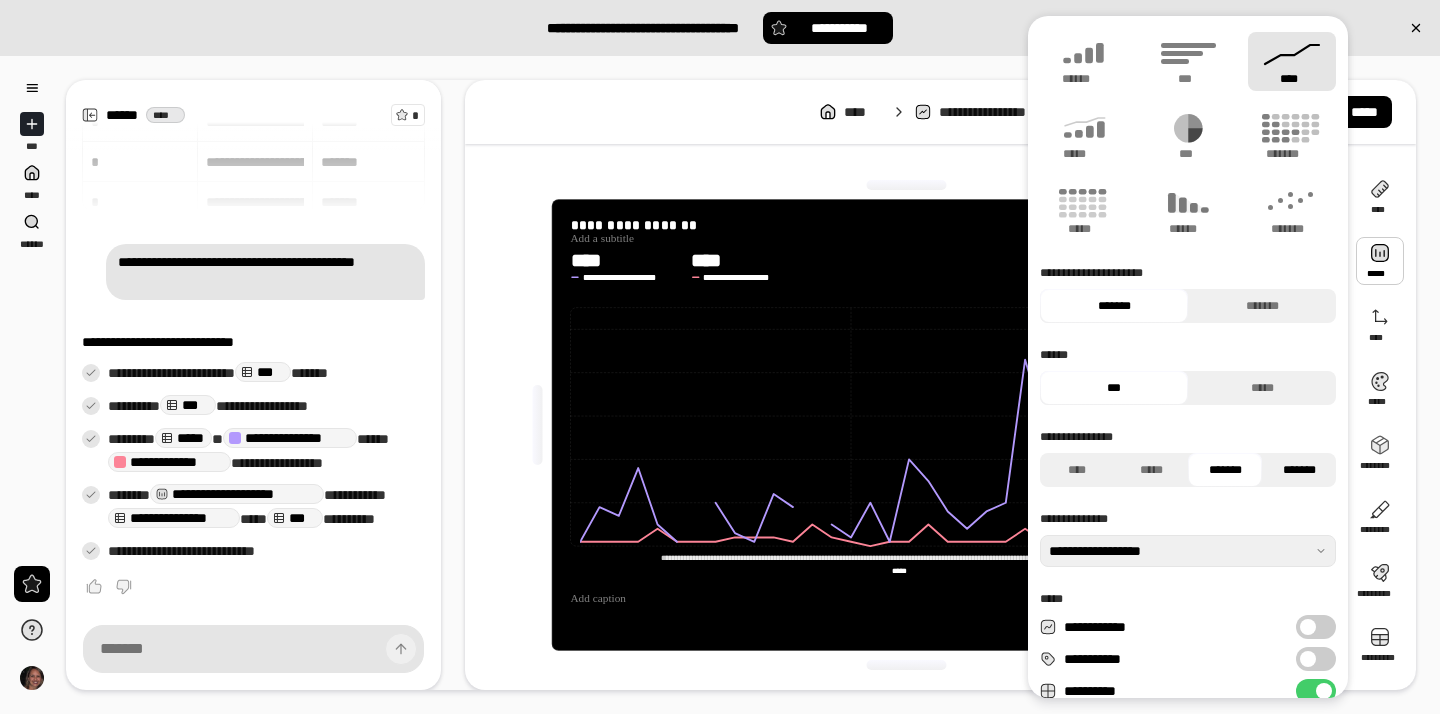 click on "*******" at bounding box center (1299, 470) 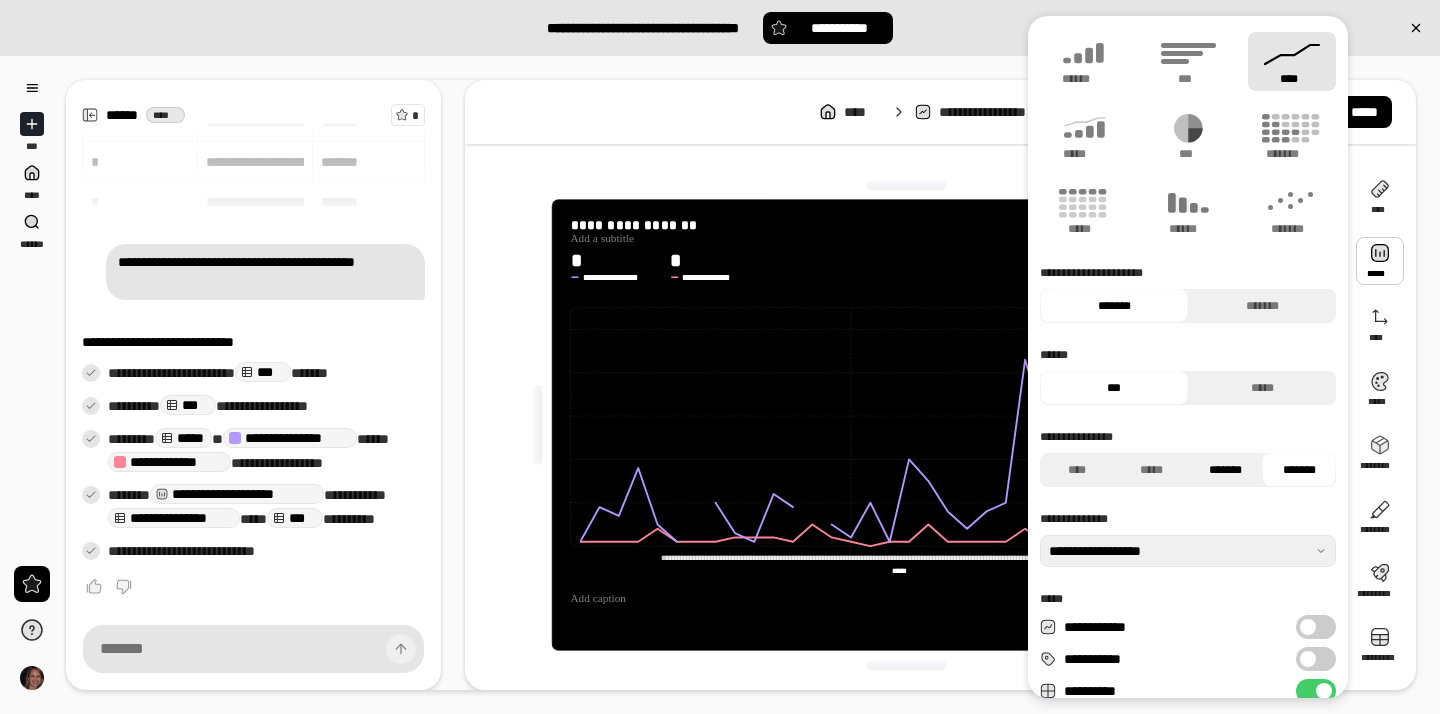 click on "*******" at bounding box center [1225, 470] 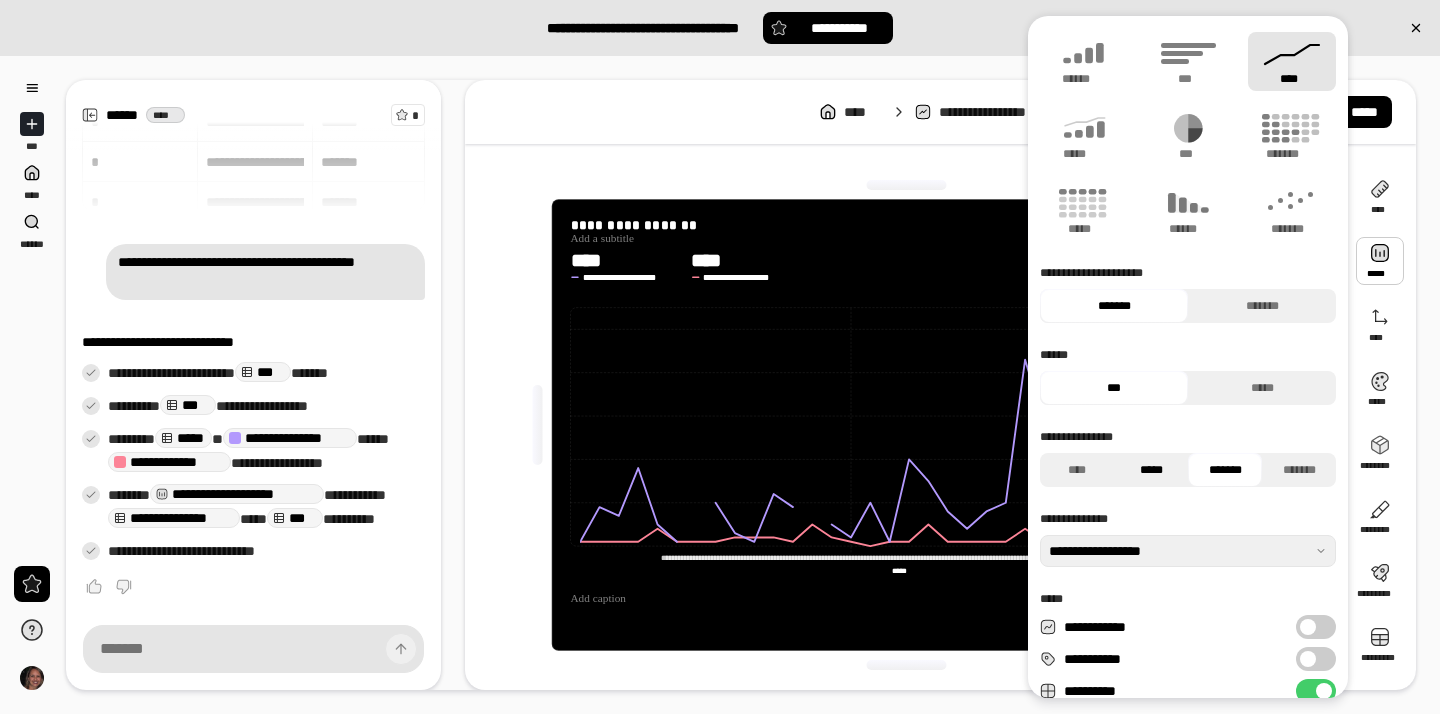 click on "*****" at bounding box center (1151, 470) 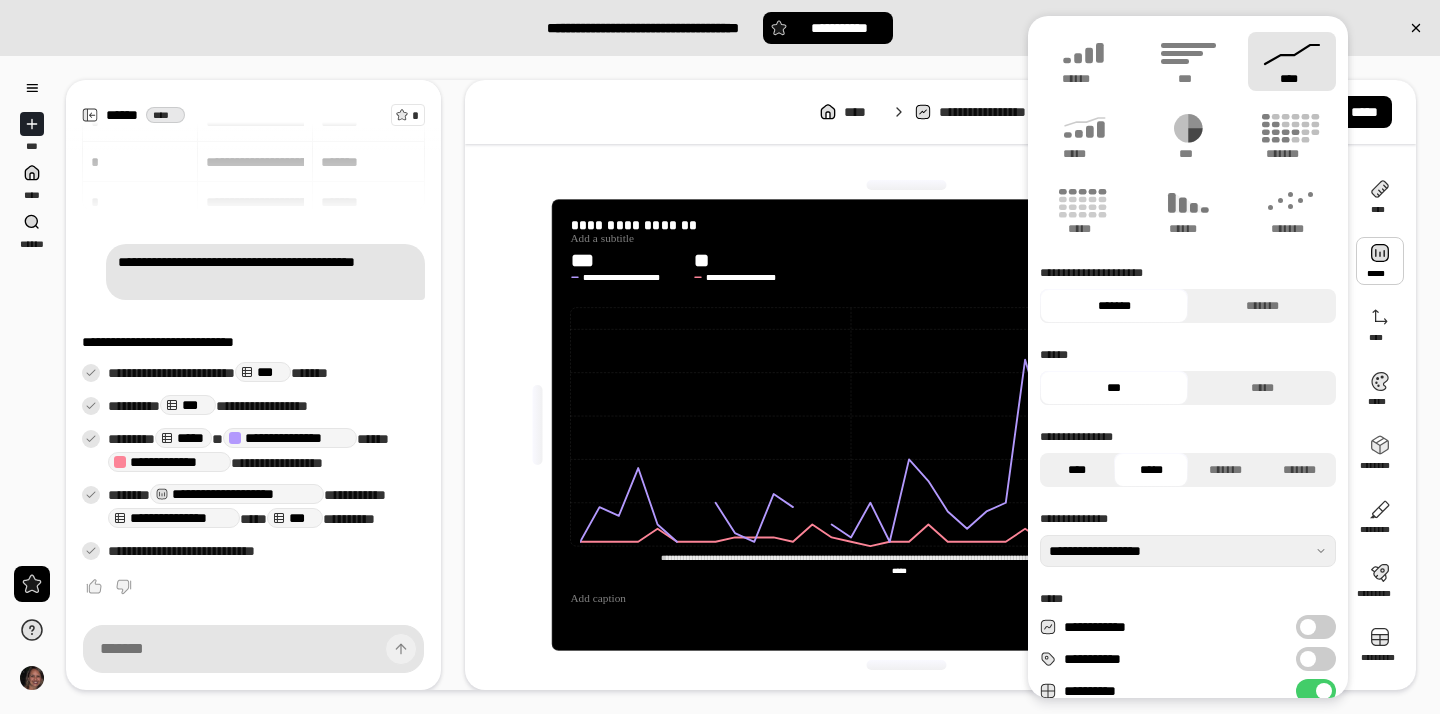 click on "****" at bounding box center (1077, 470) 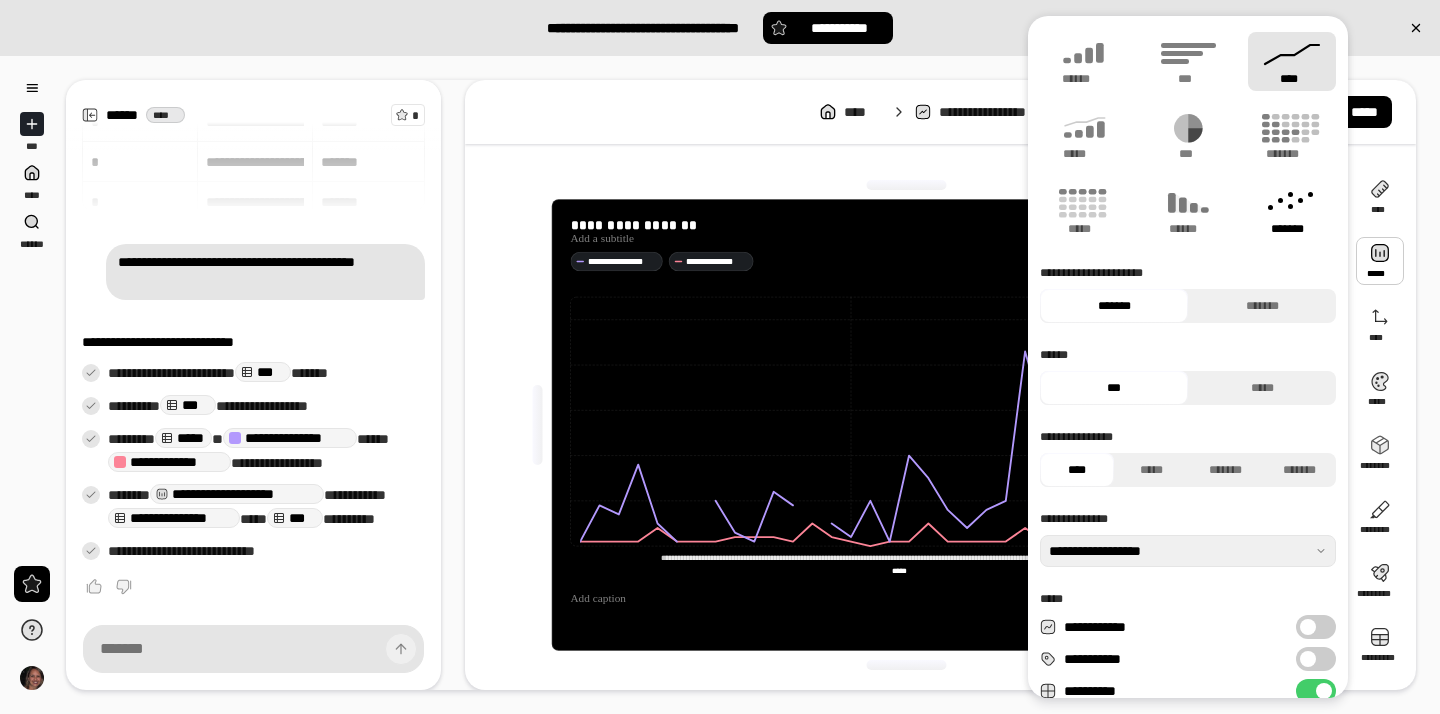 click 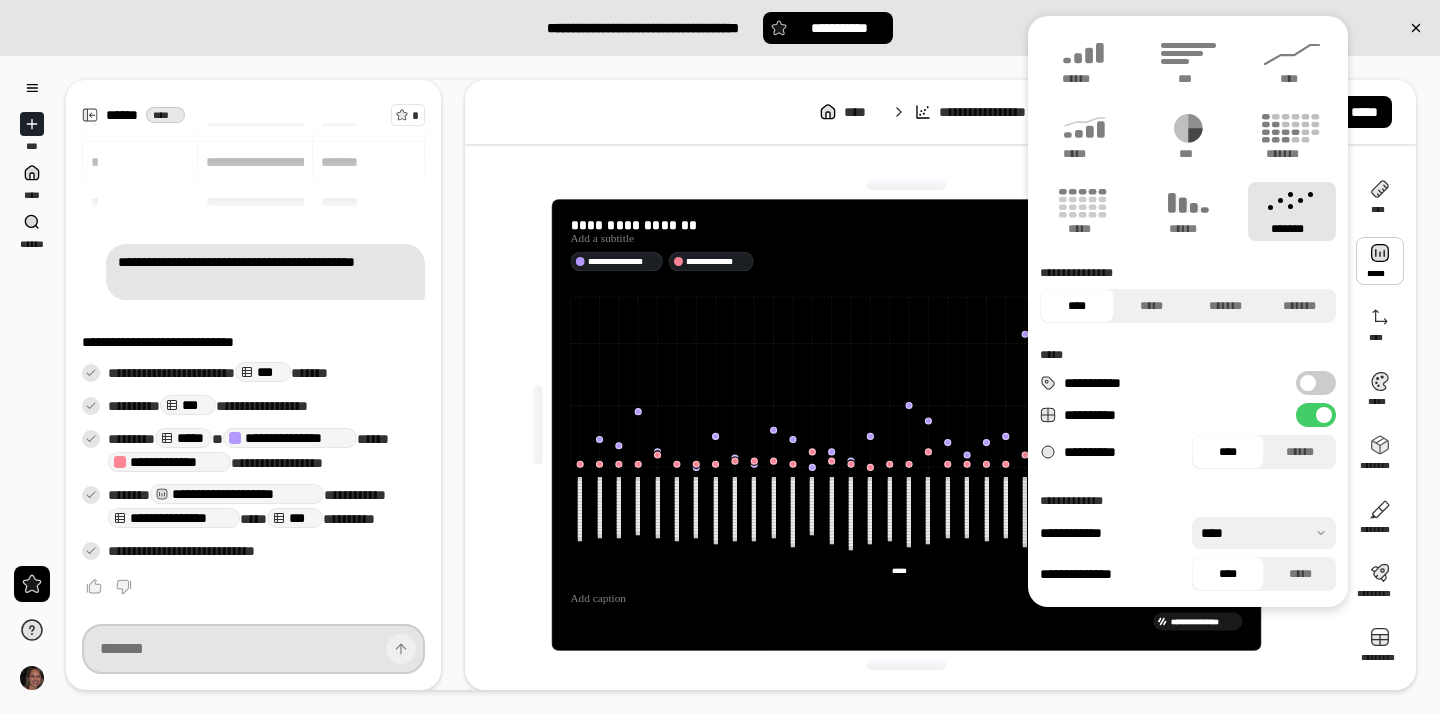 click at bounding box center [253, 649] 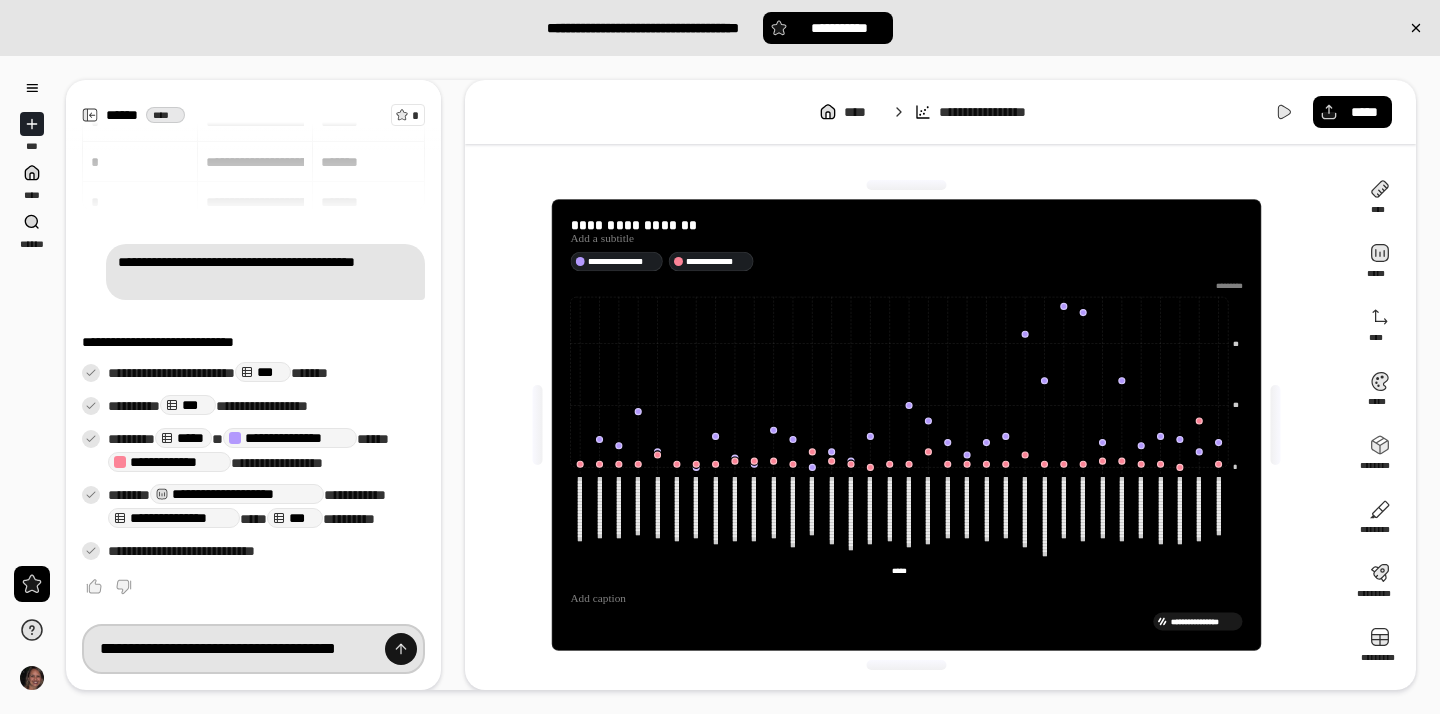 type on "**********" 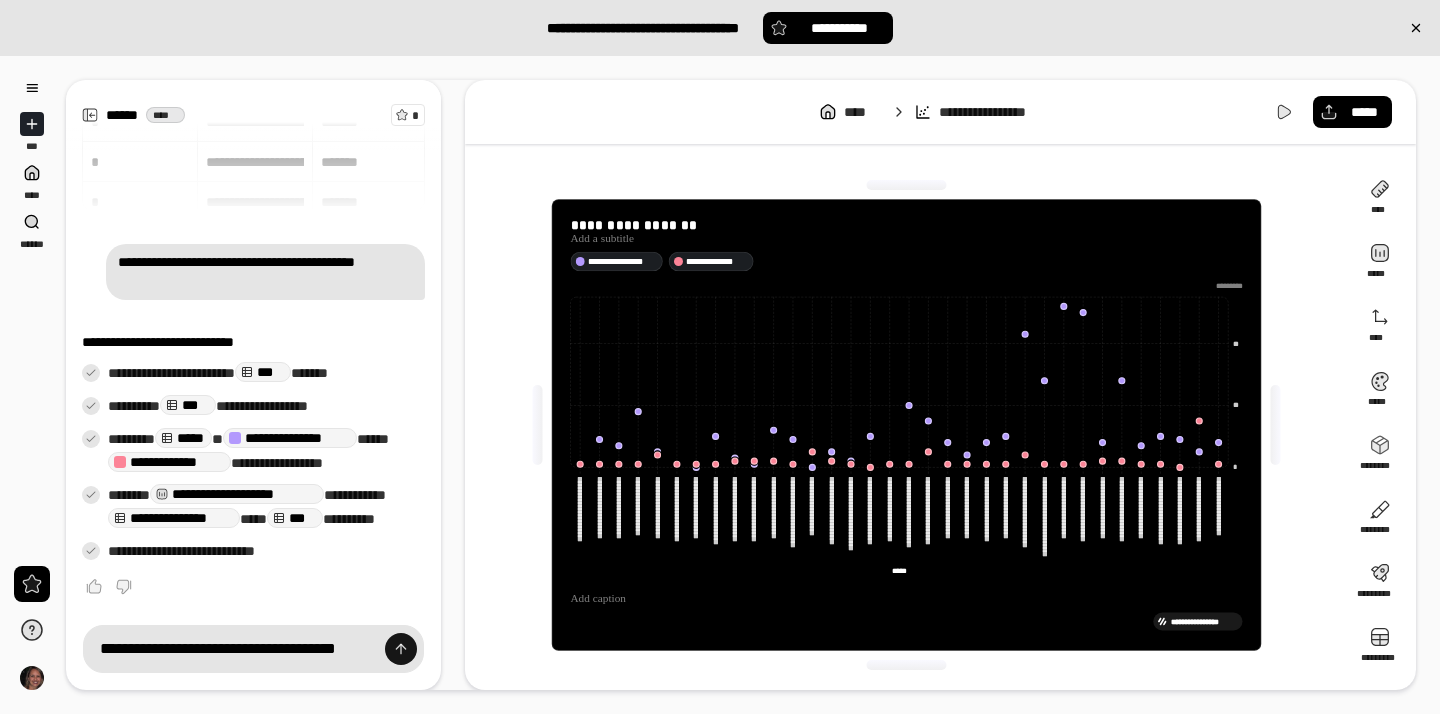 click at bounding box center (401, 649) 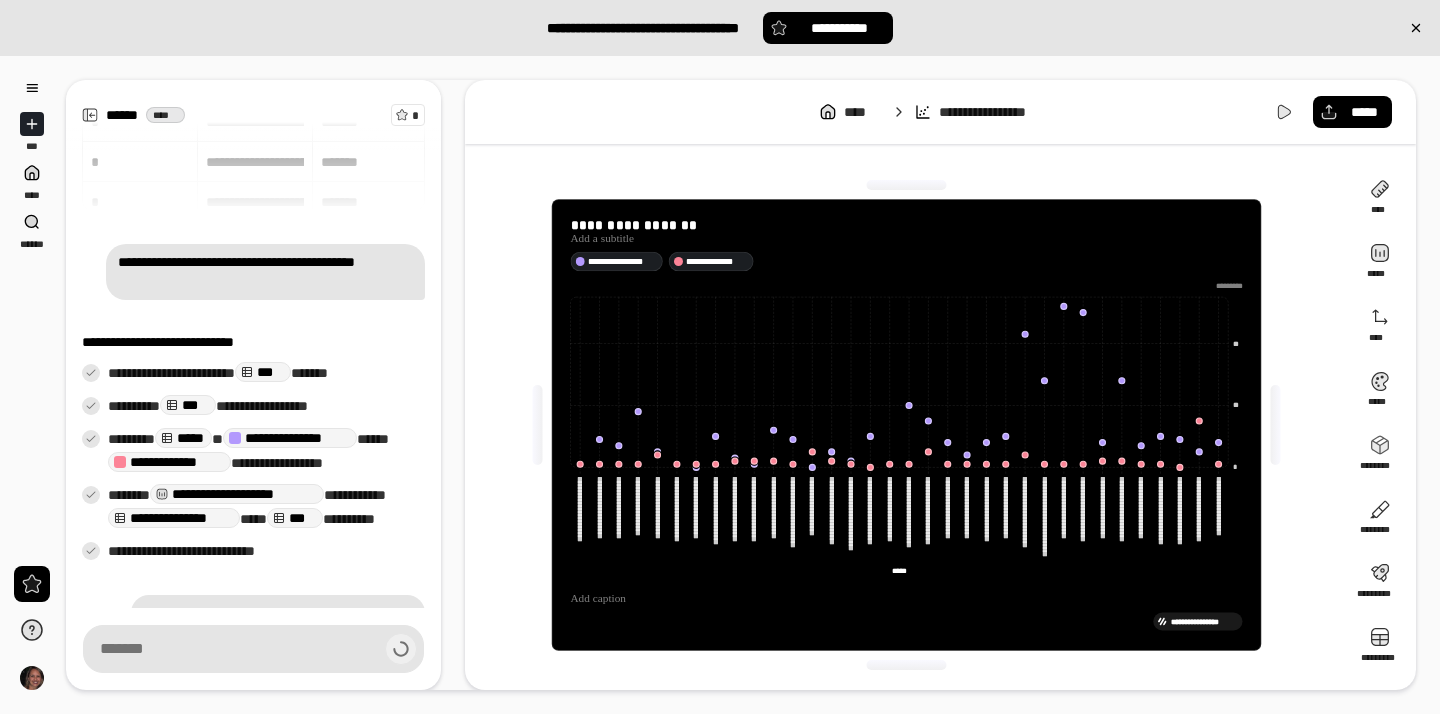scroll, scrollTop: 107, scrollLeft: 0, axis: vertical 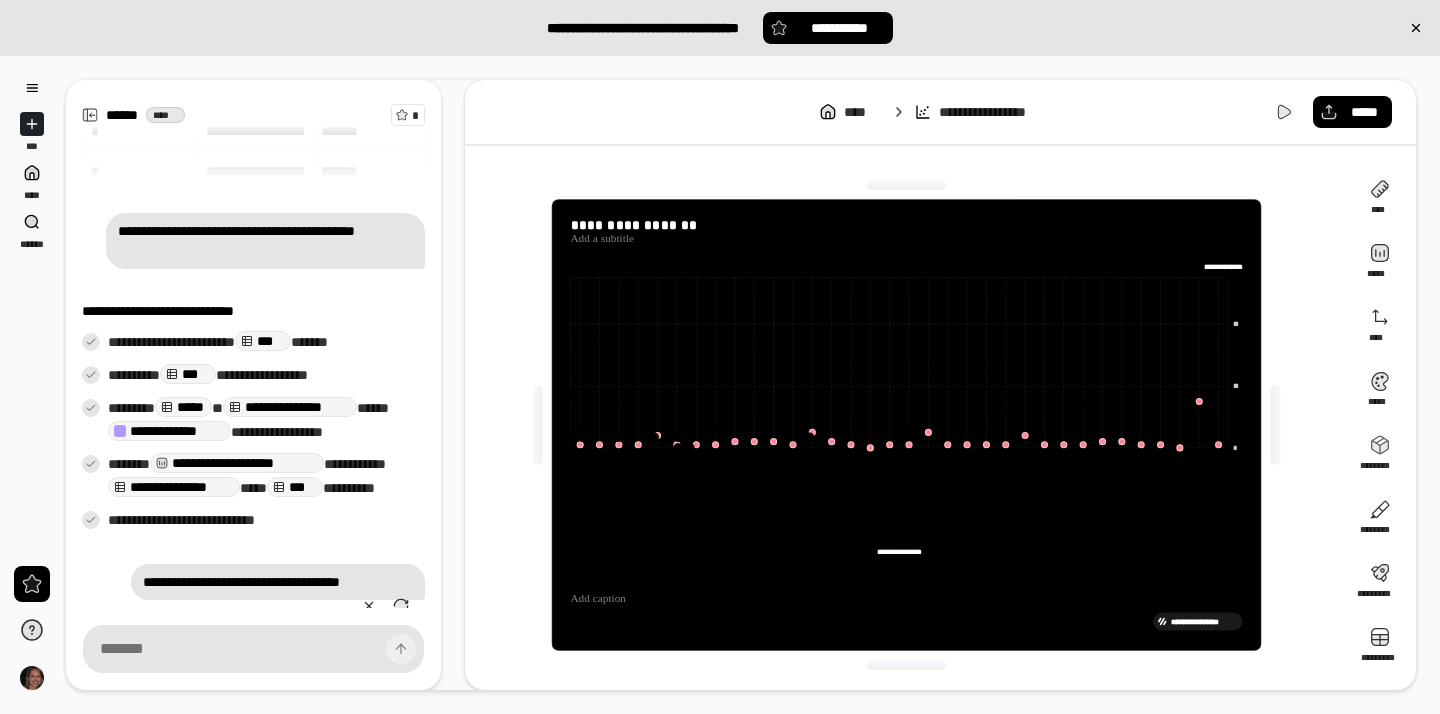 type on "**********" 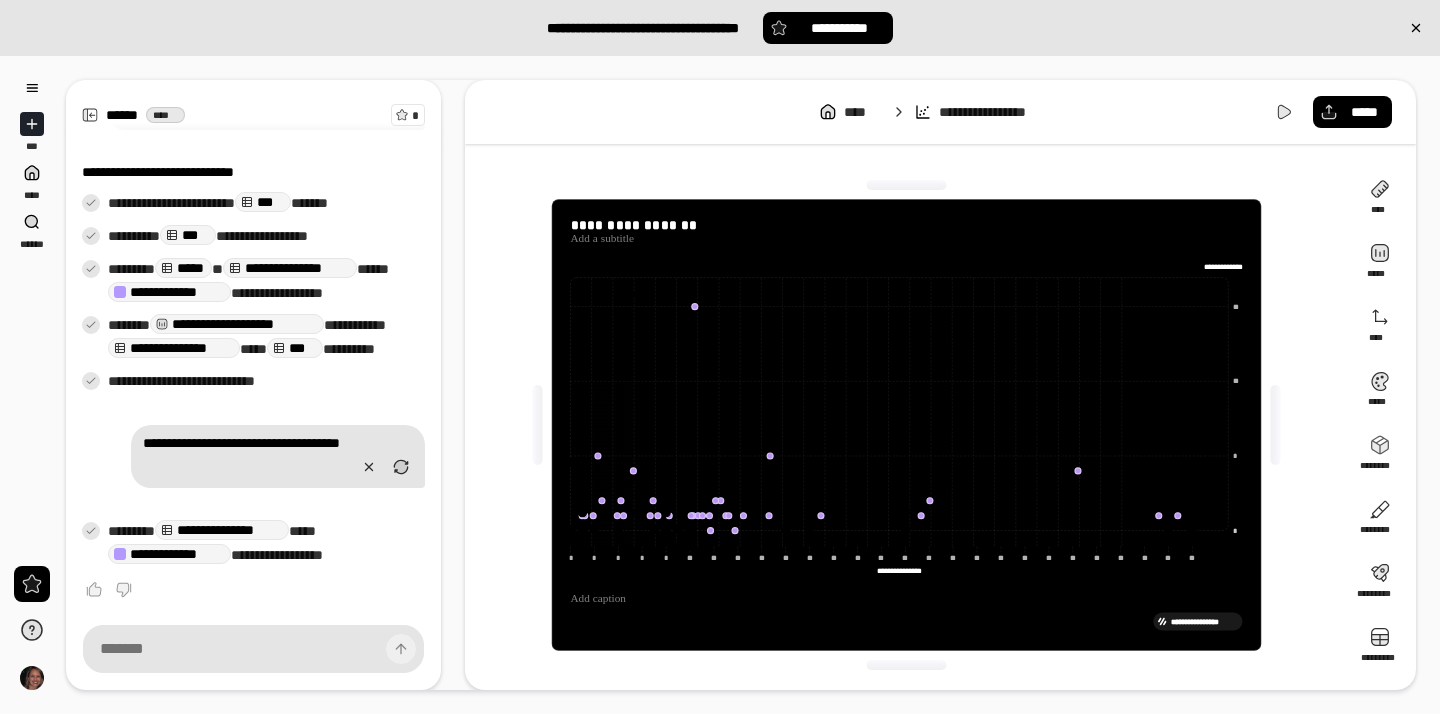 scroll, scrollTop: 249, scrollLeft: 0, axis: vertical 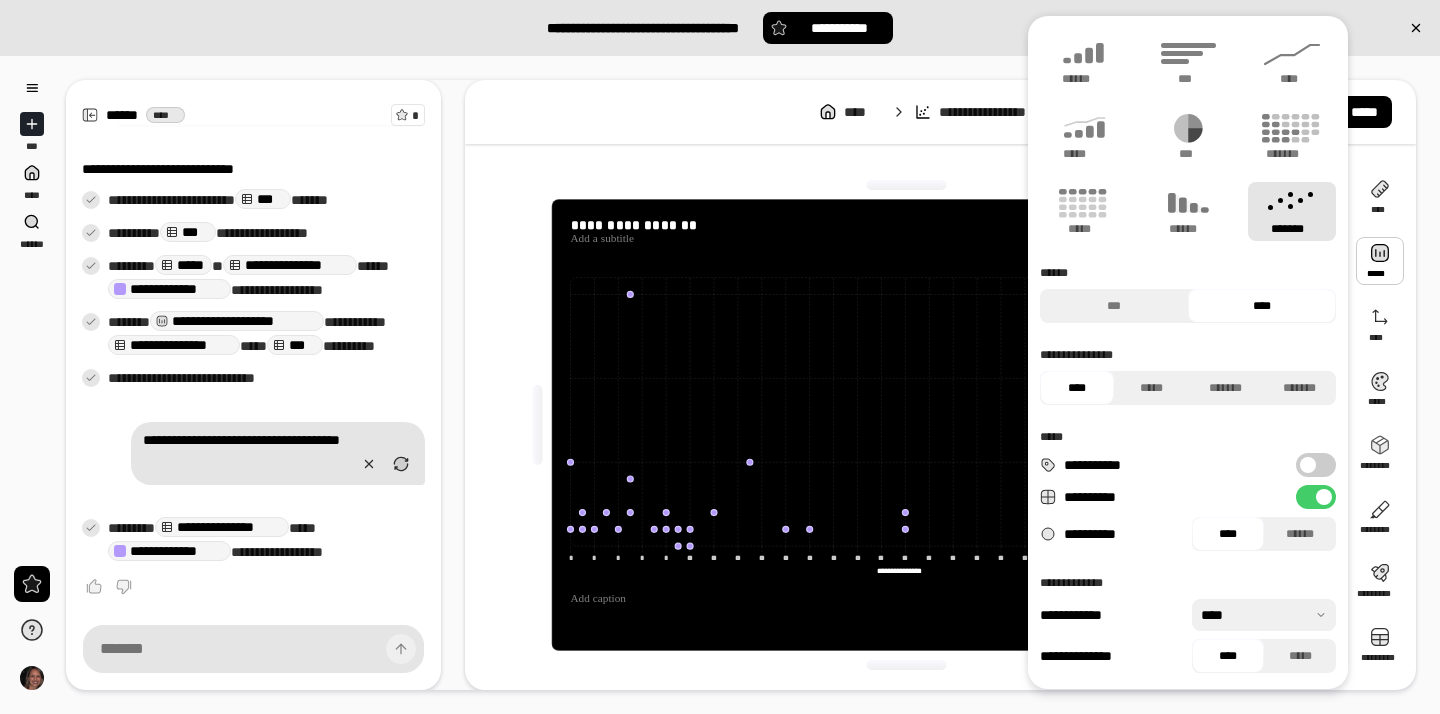 click at bounding box center [1380, 261] 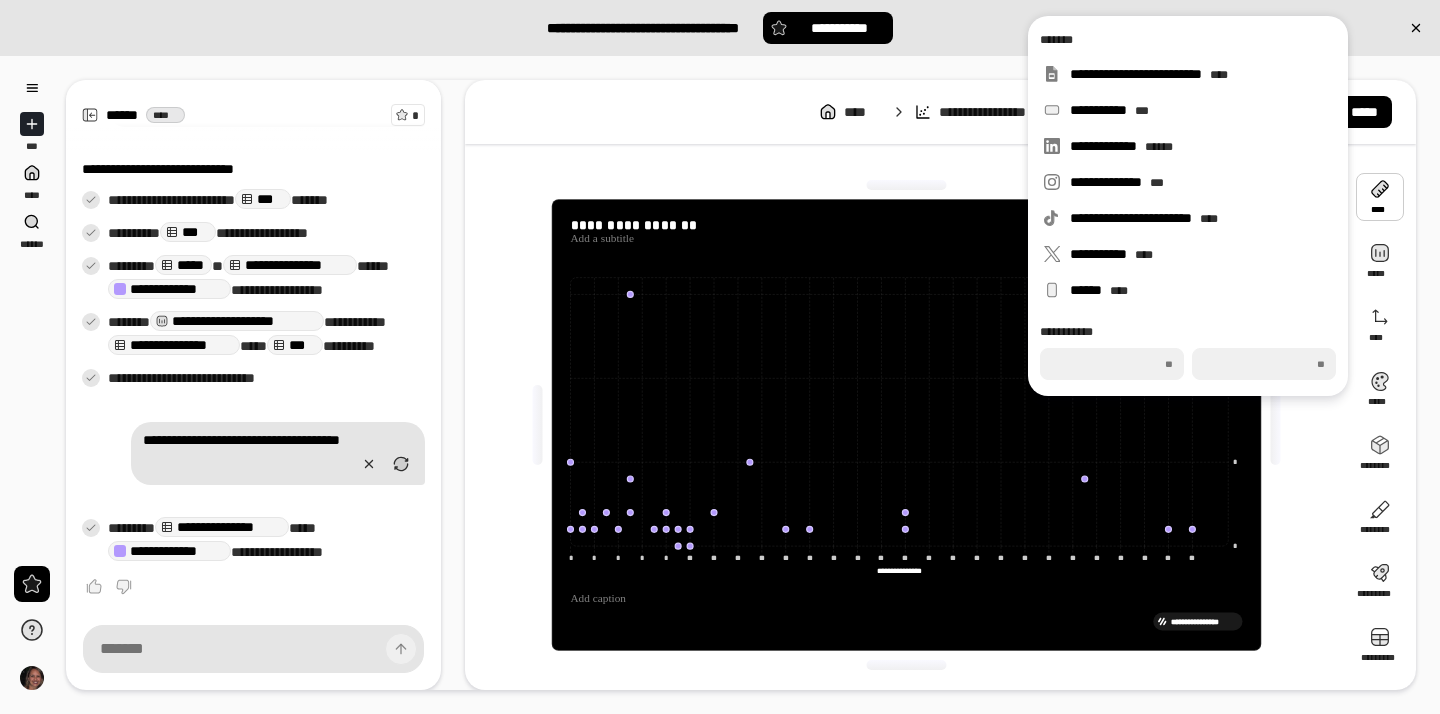 click on "**********" at bounding box center (720, 385) 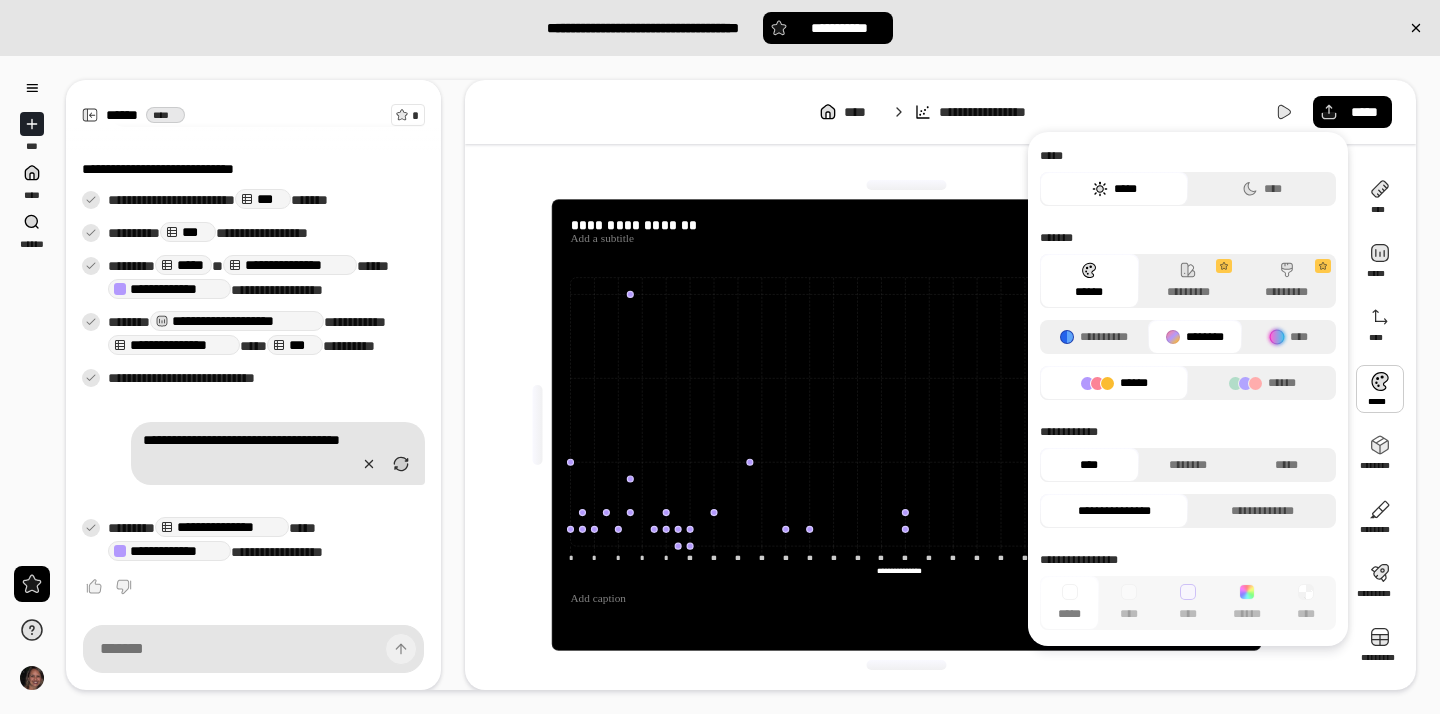 click on "**********" at bounding box center (741, 385) 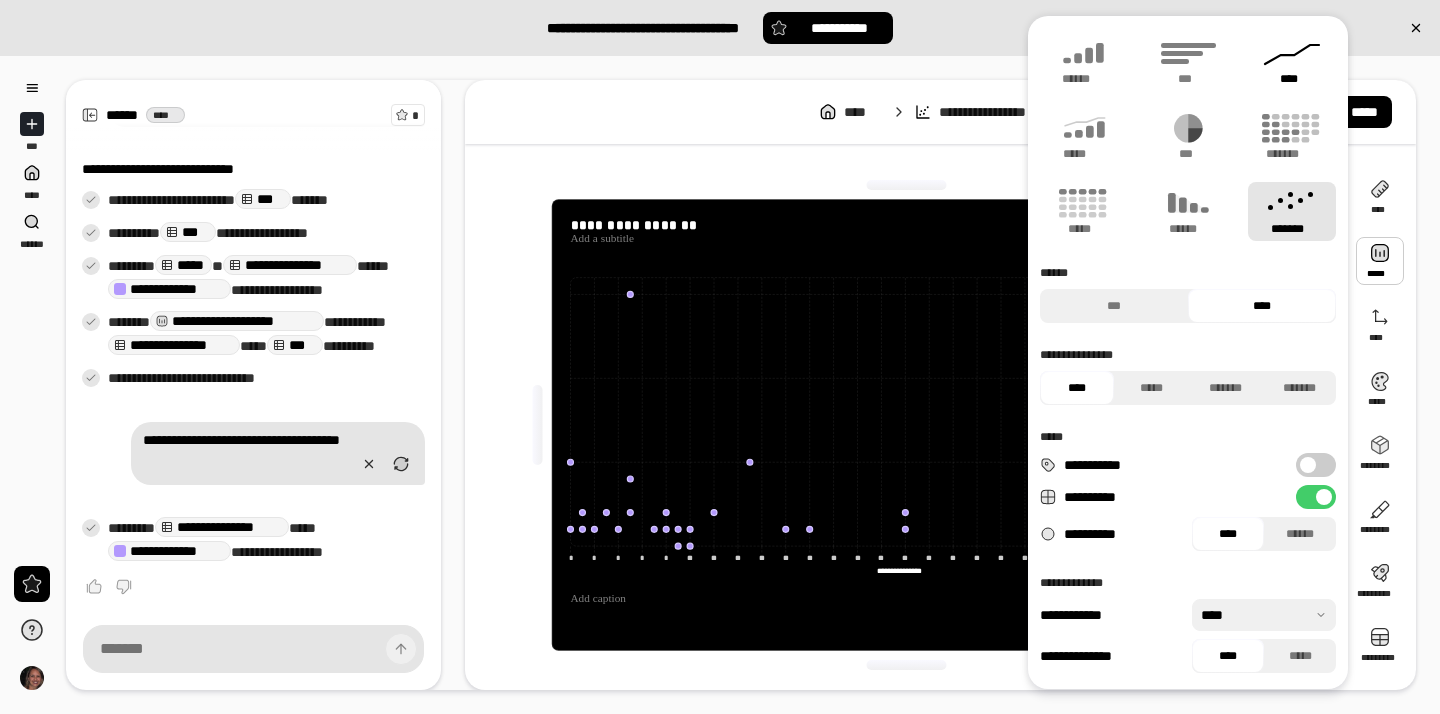 click 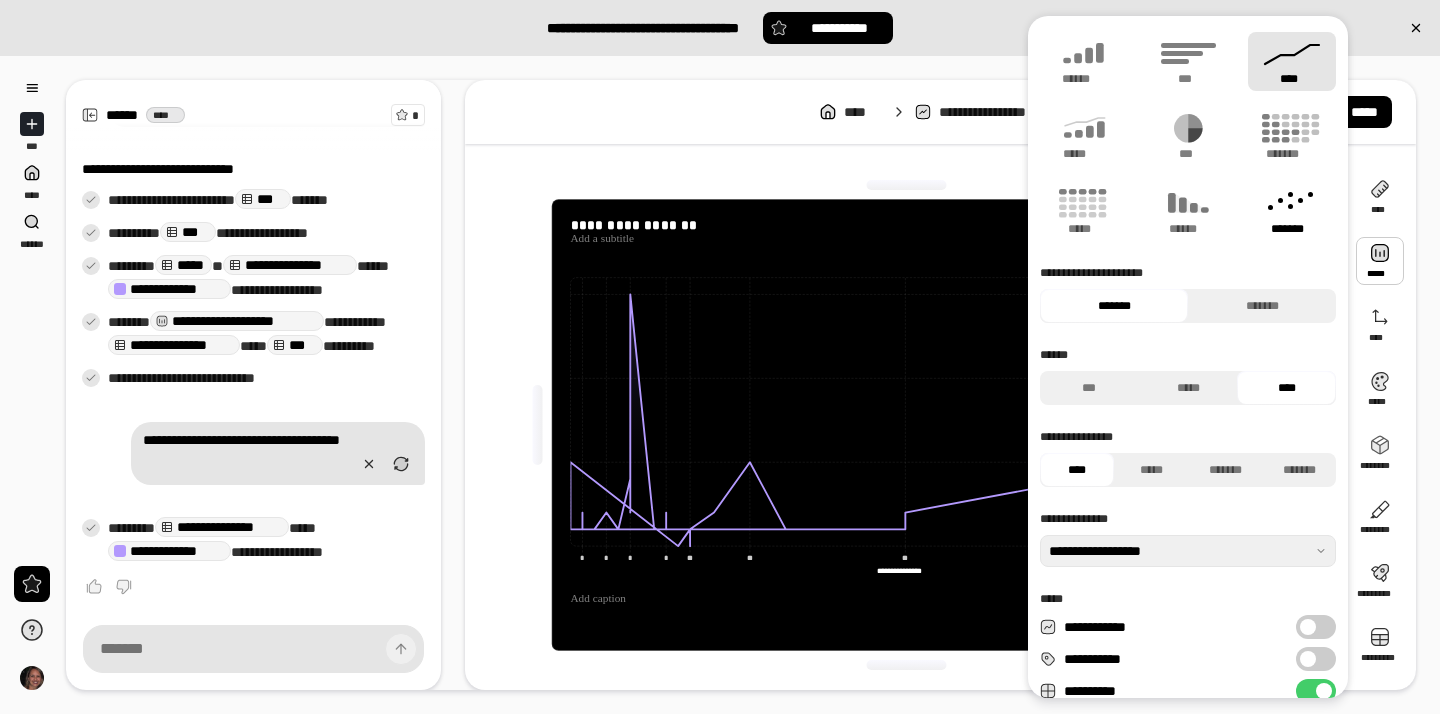 click 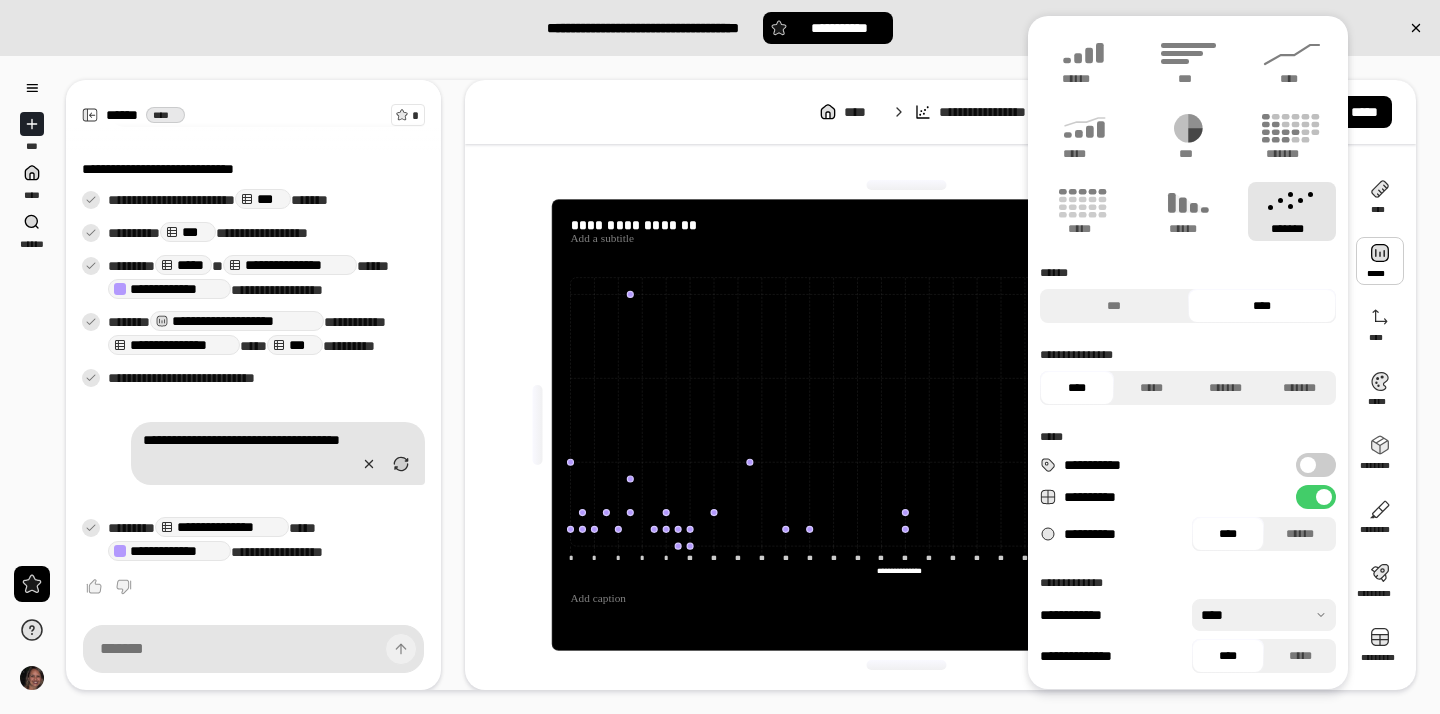 scroll, scrollTop: 0, scrollLeft: 0, axis: both 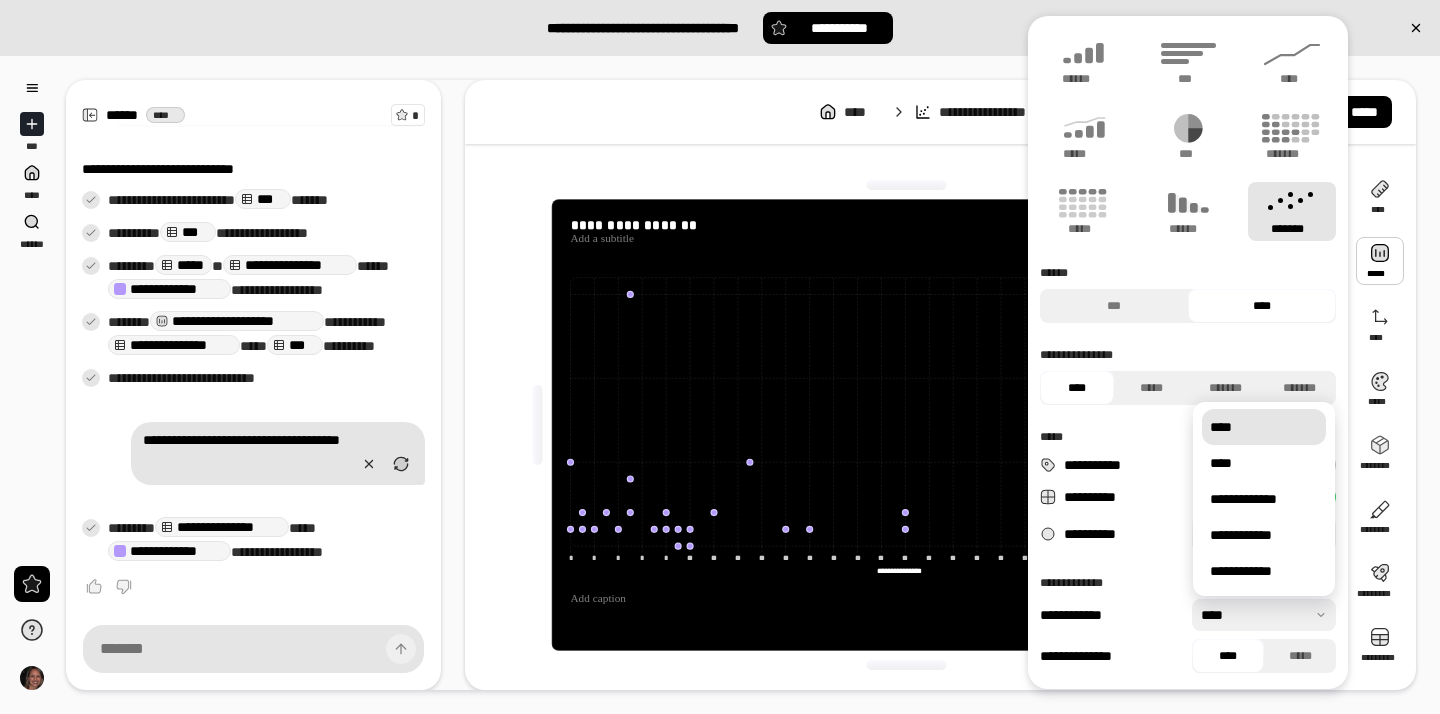 click at bounding box center [1264, 615] 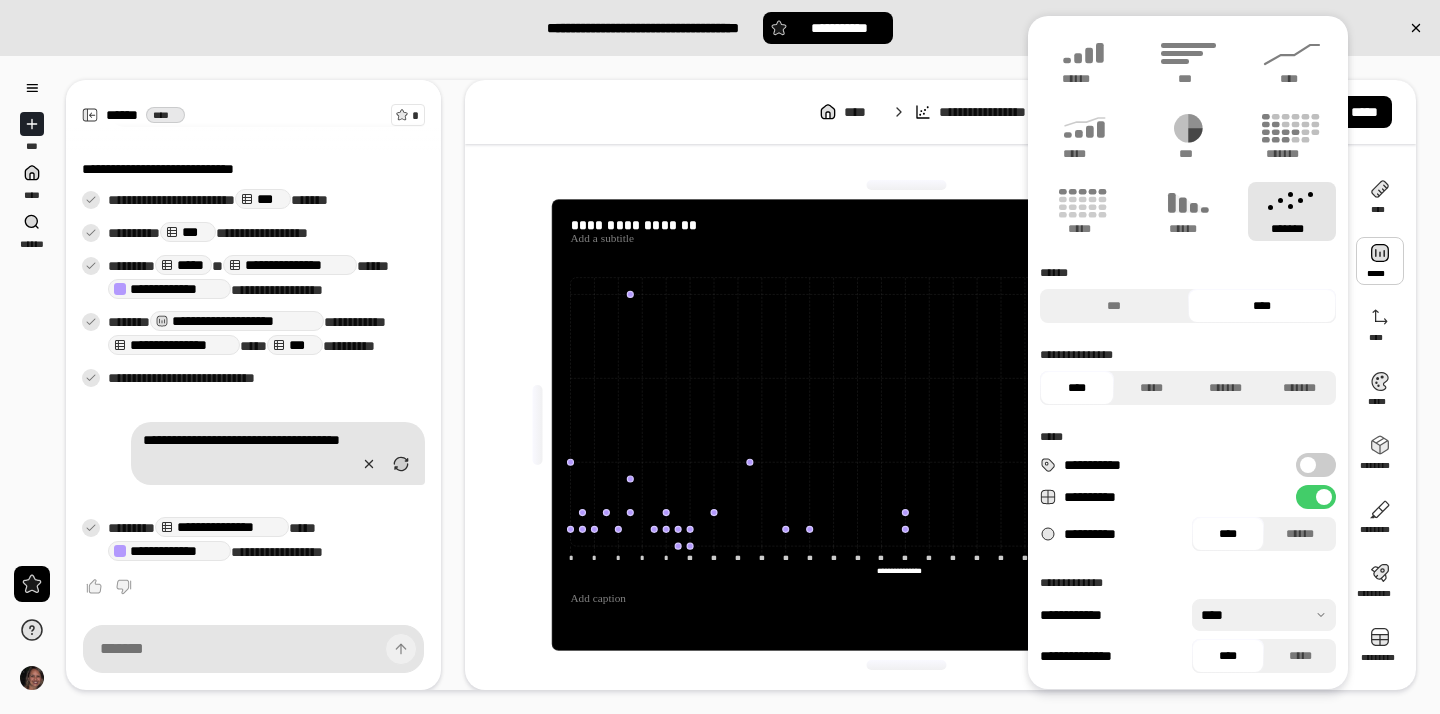 click on "**********" at bounding box center [741, 385] 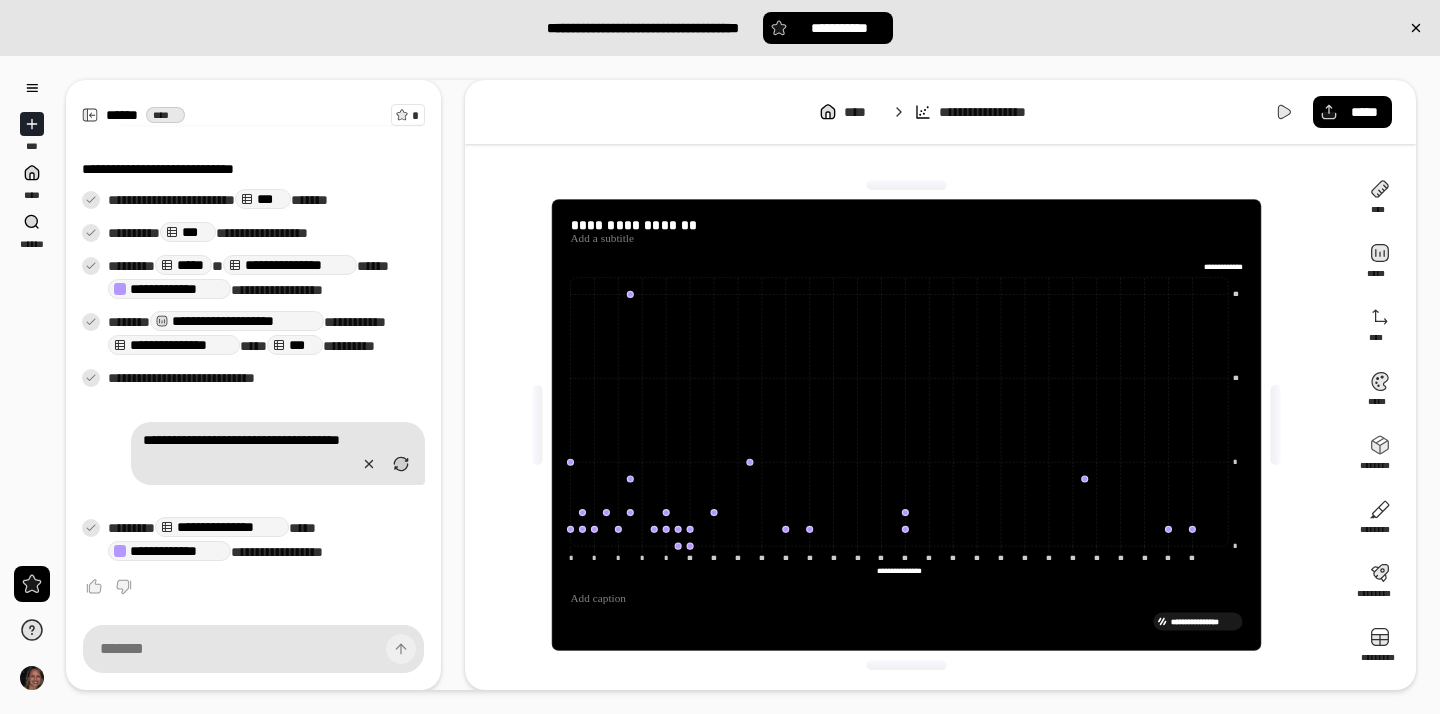 scroll, scrollTop: 0, scrollLeft: 0, axis: both 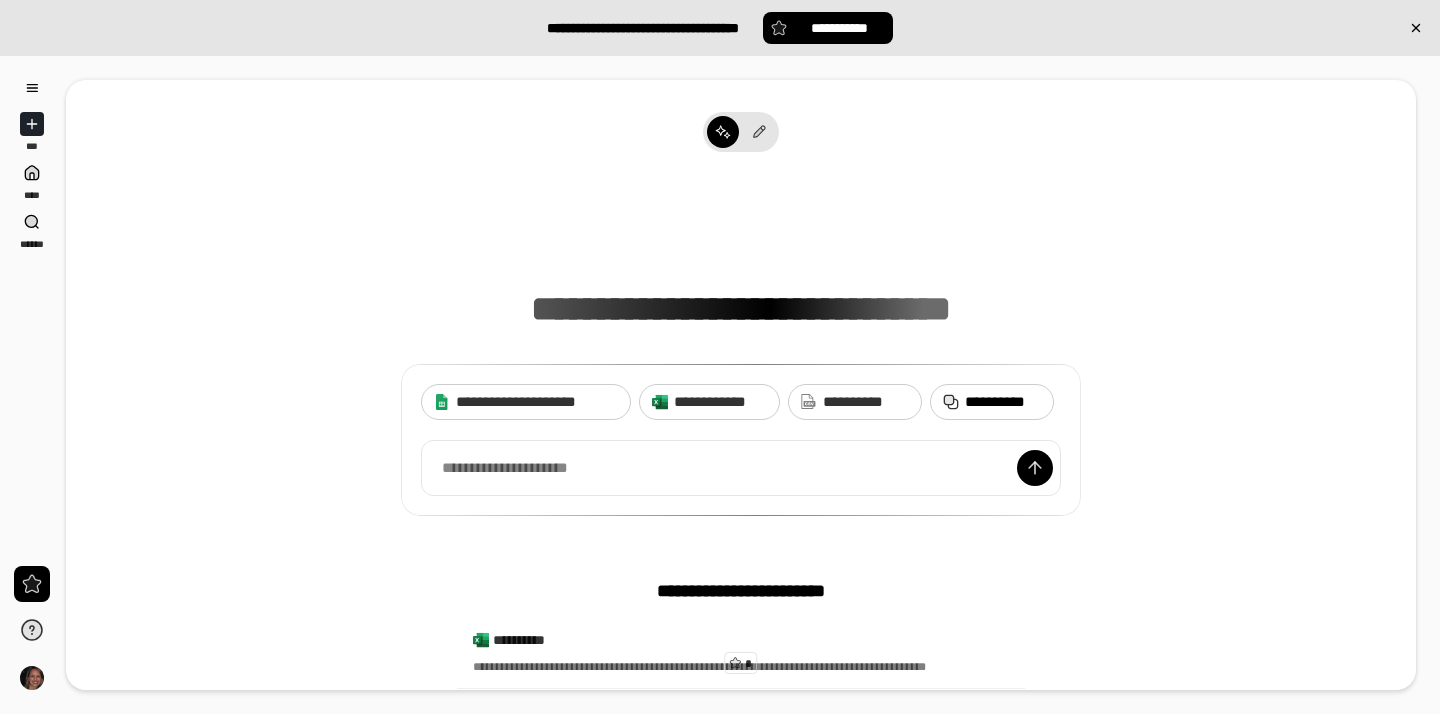 click on "**********" at bounding box center (1003, 402) 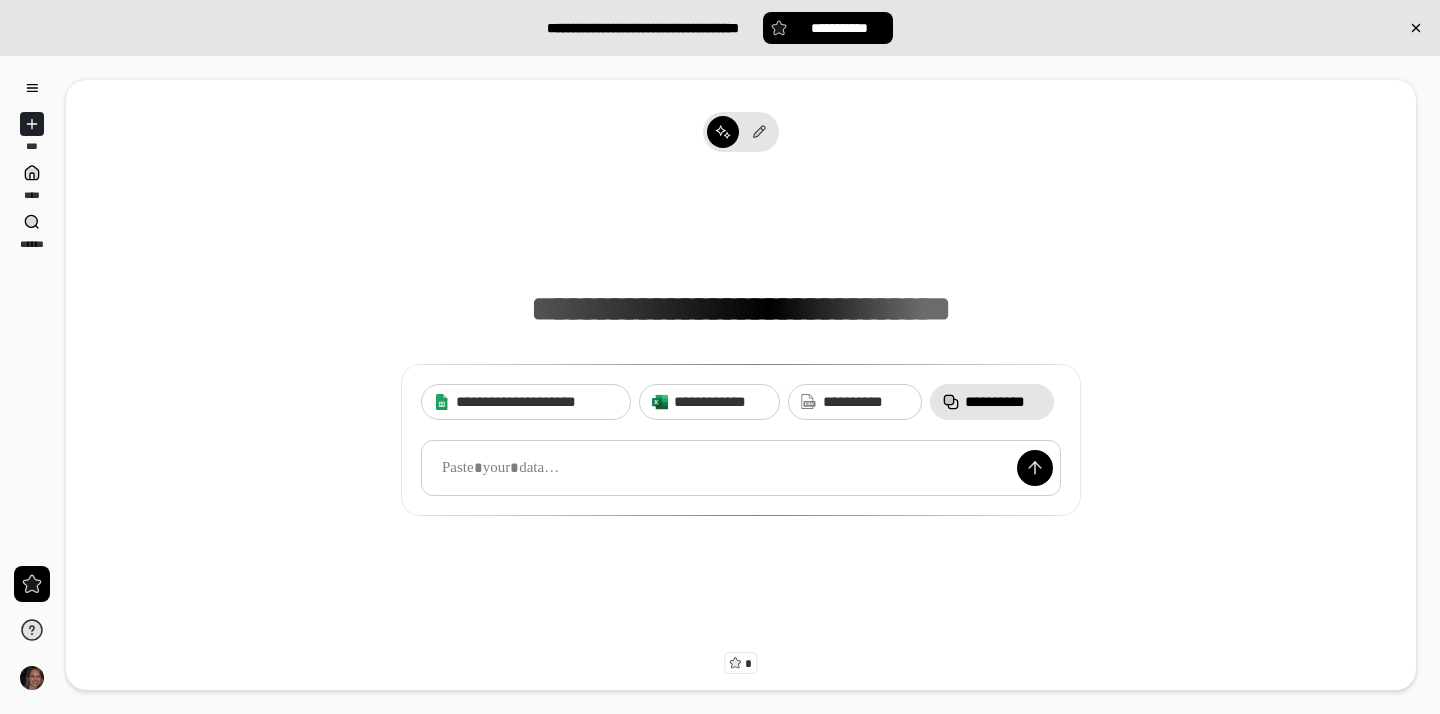 click at bounding box center (741, 468) 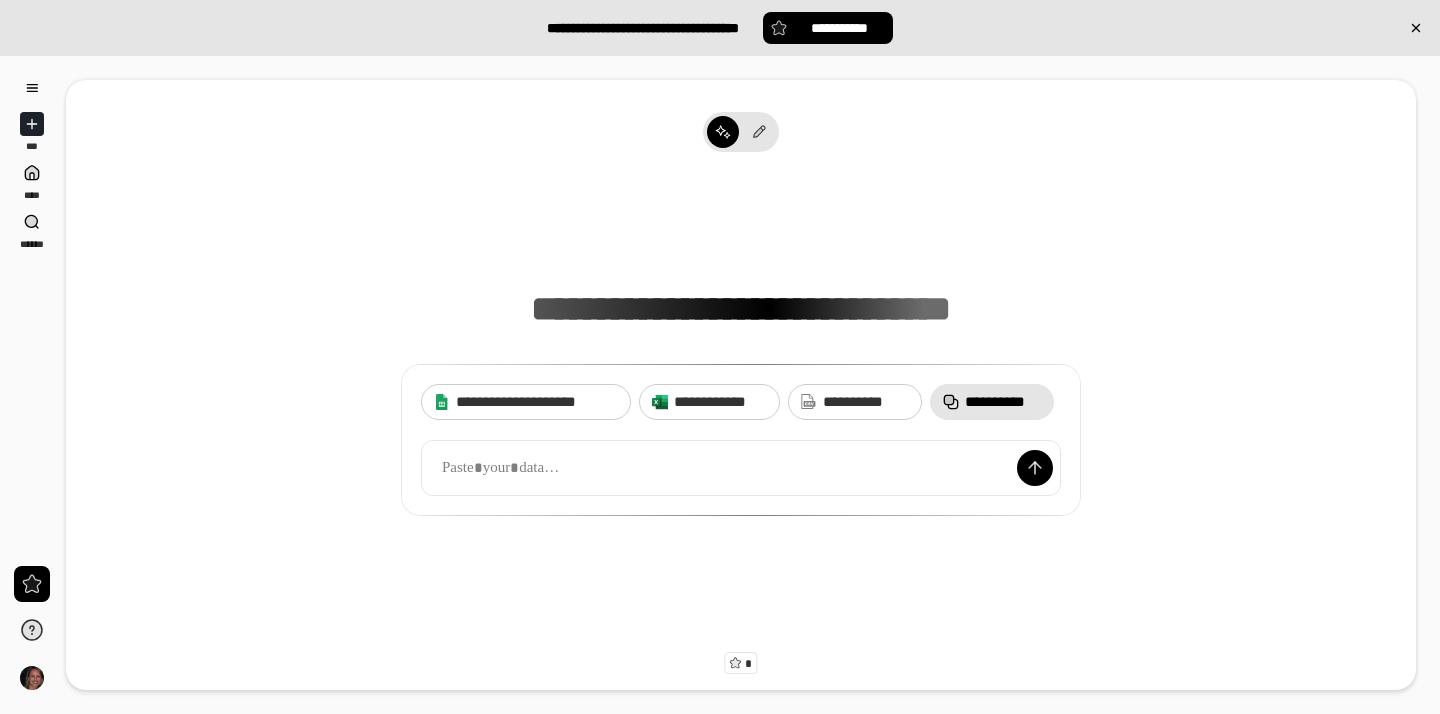click 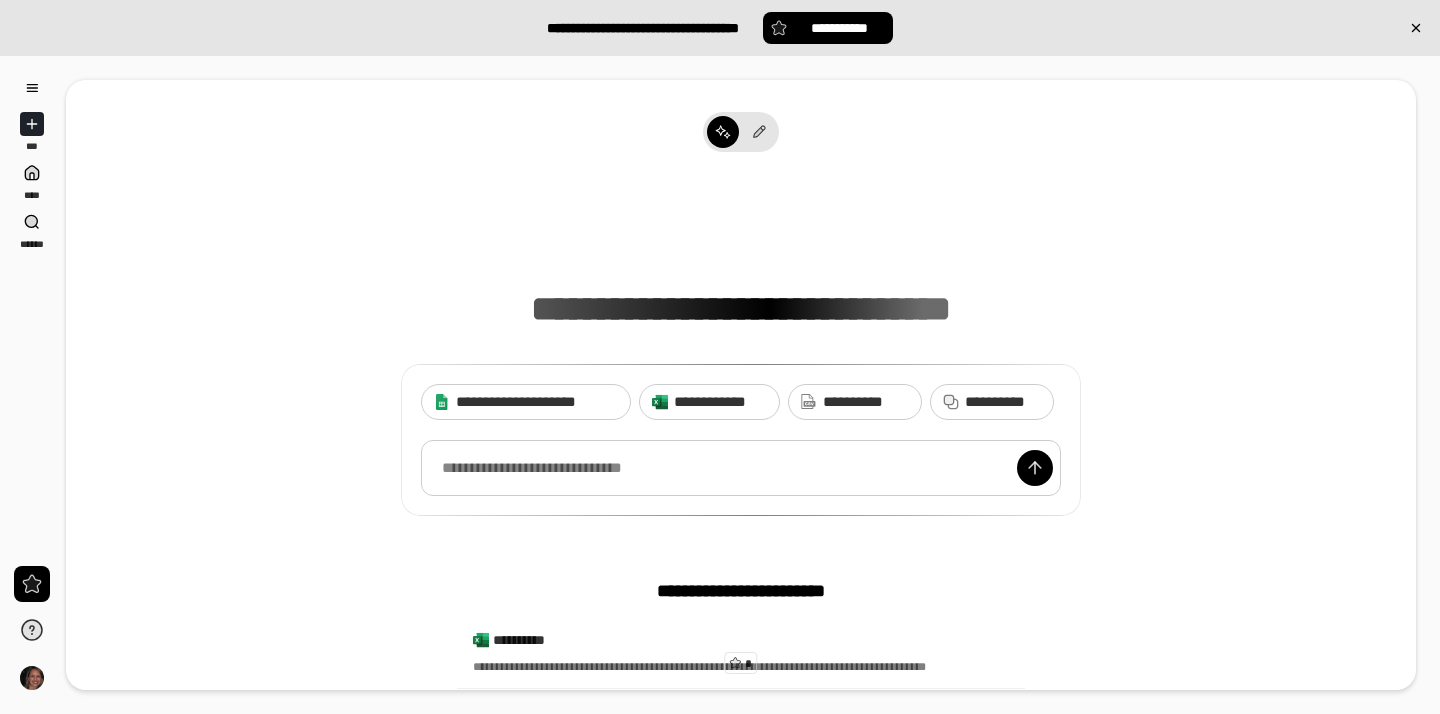 click at bounding box center [741, 468] 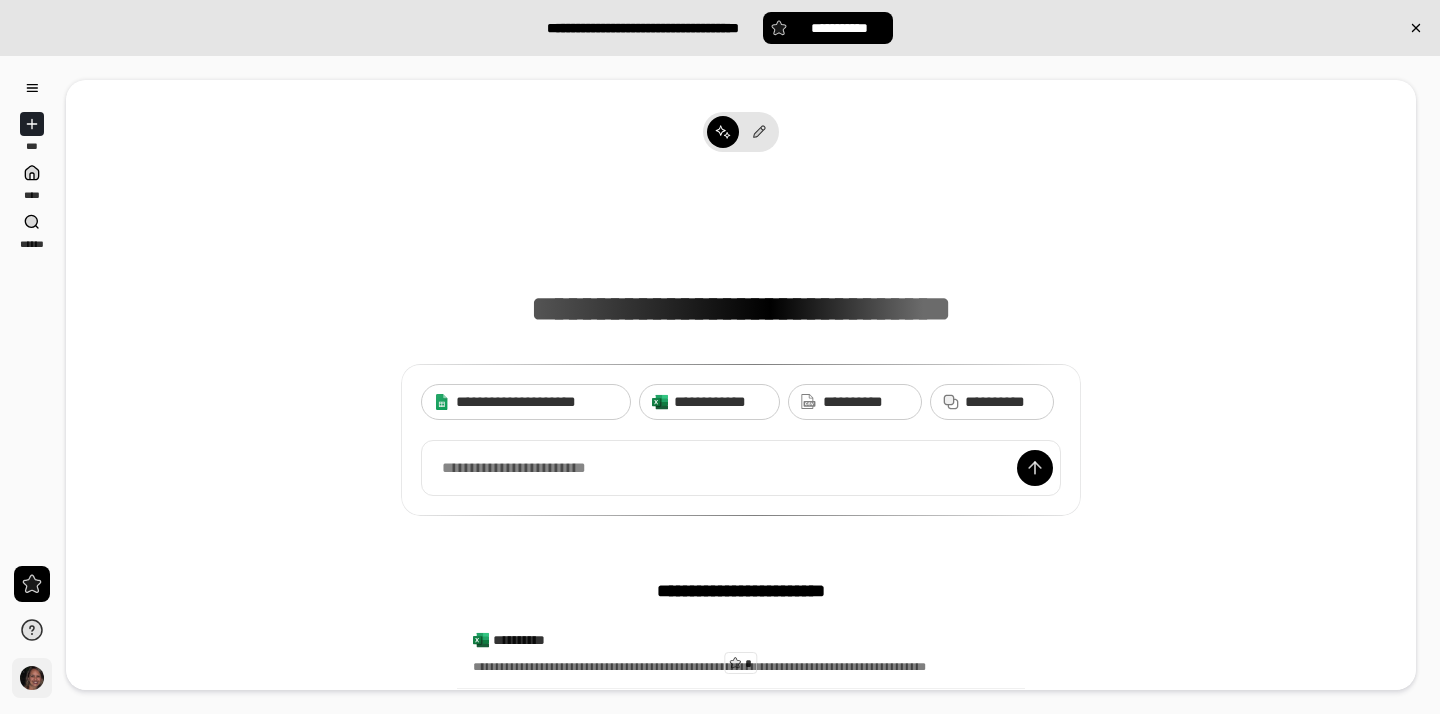 click on "**" at bounding box center (32, 678) 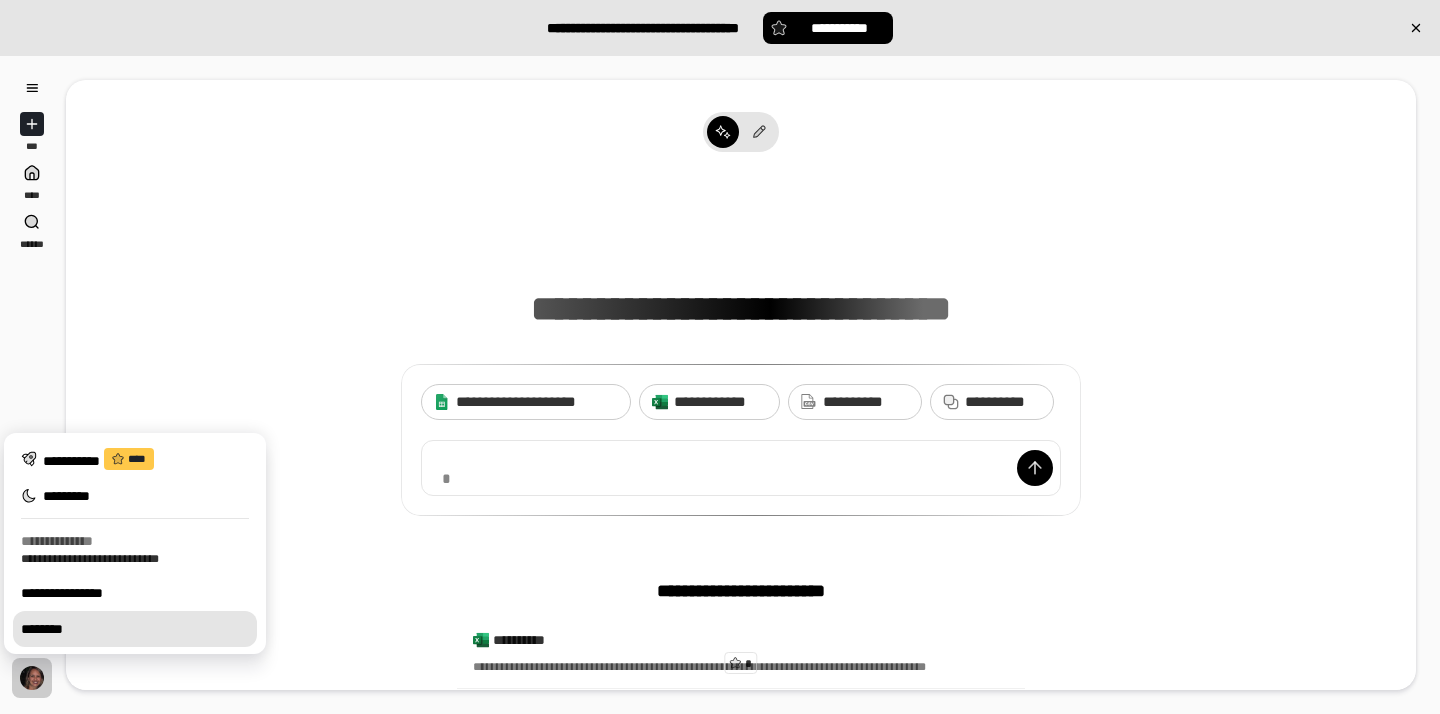 click on "********" at bounding box center [135, 629] 